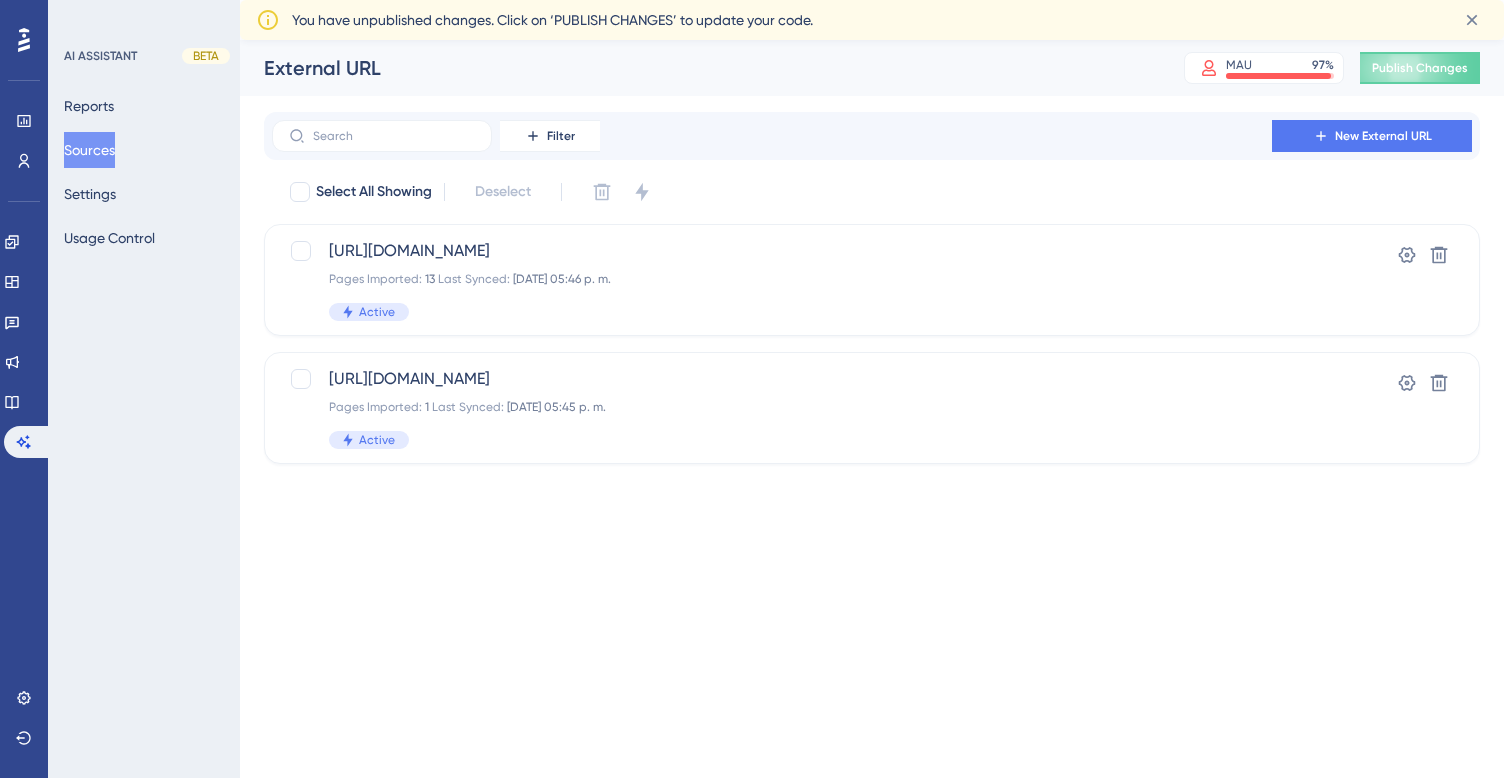 scroll, scrollTop: 0, scrollLeft: 0, axis: both 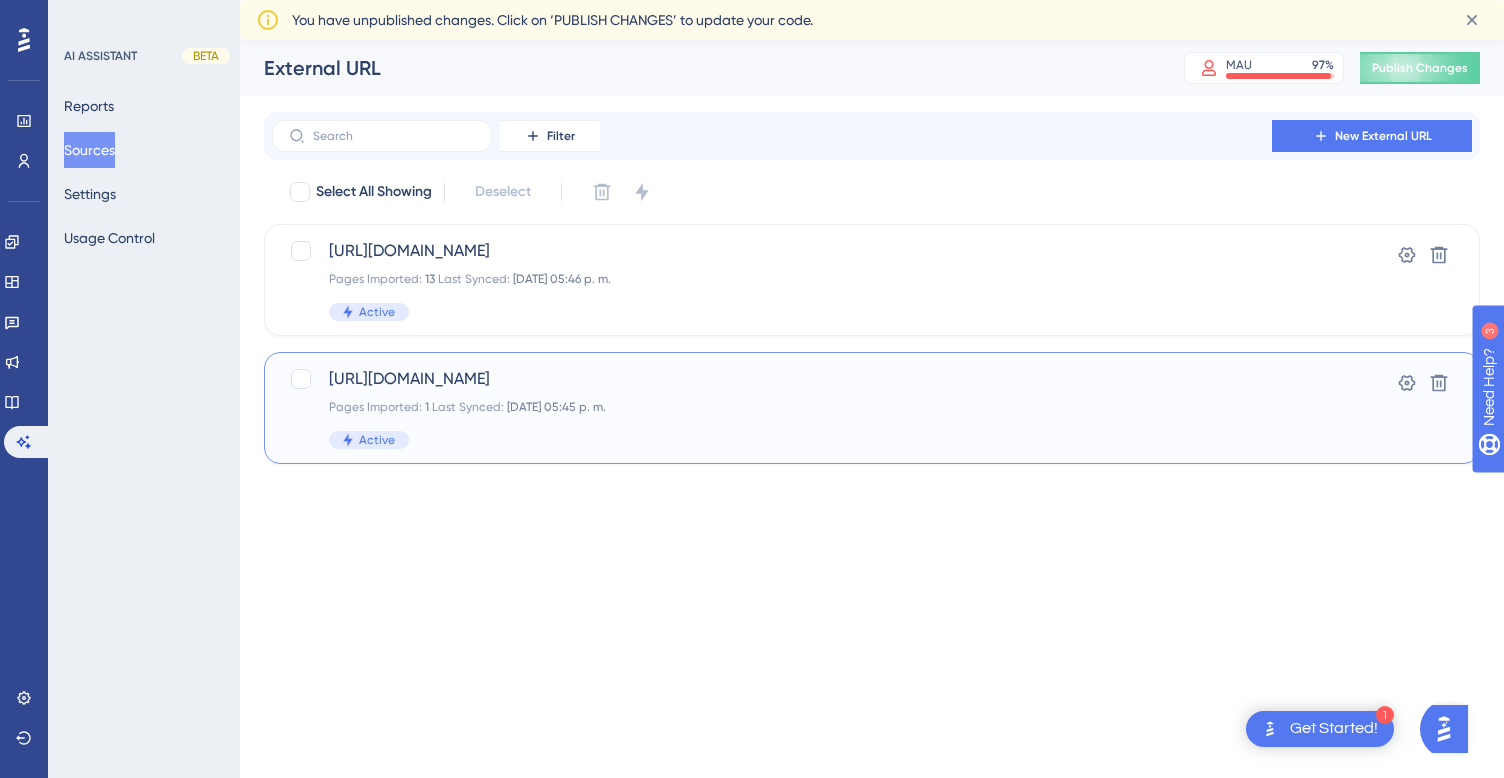 click on "Pages Imported:   1   Last Synced:   [DATE] 05:45 p. m." at bounding box center (792, 407) 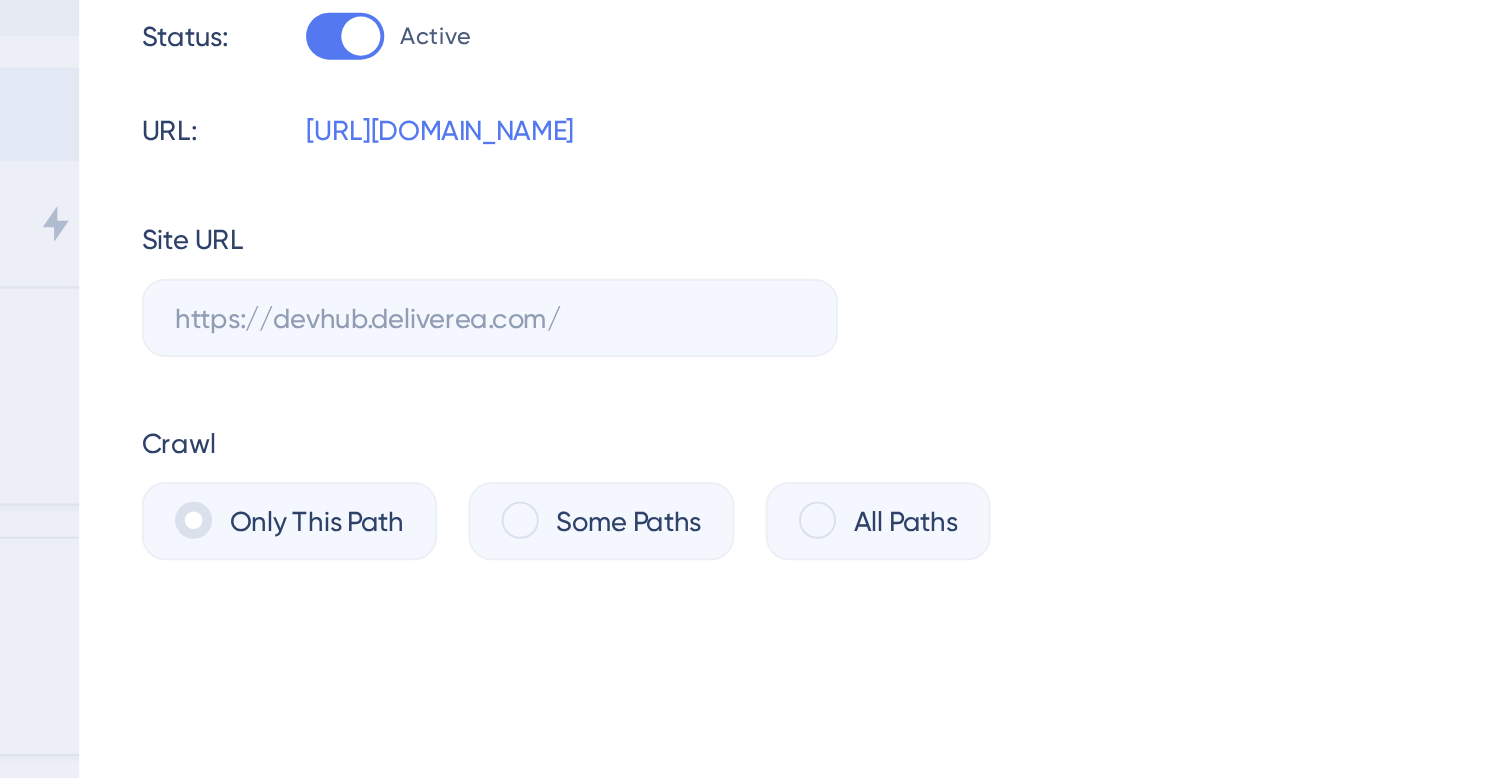 click at bounding box center (1031, 343) 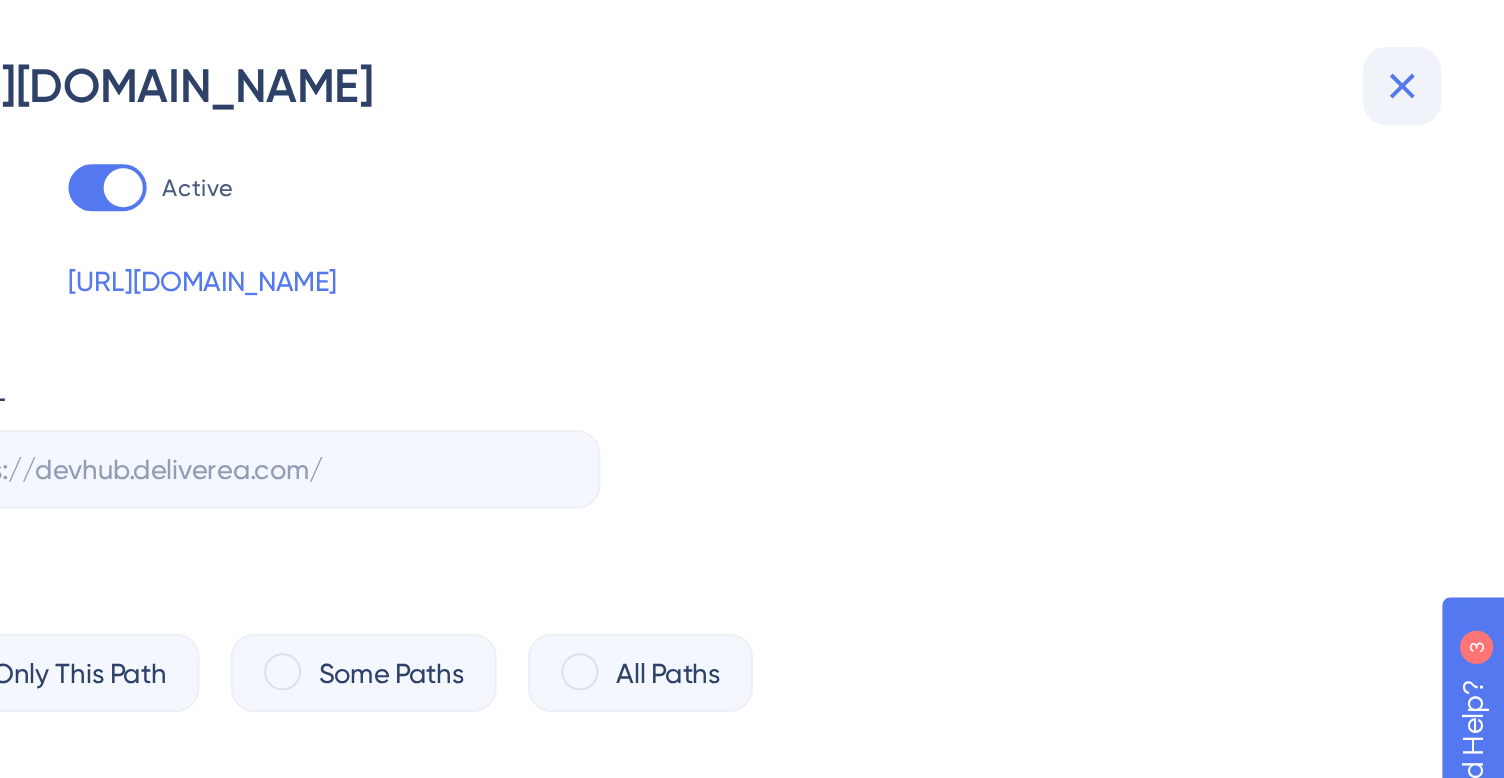scroll, scrollTop: 0, scrollLeft: 0, axis: both 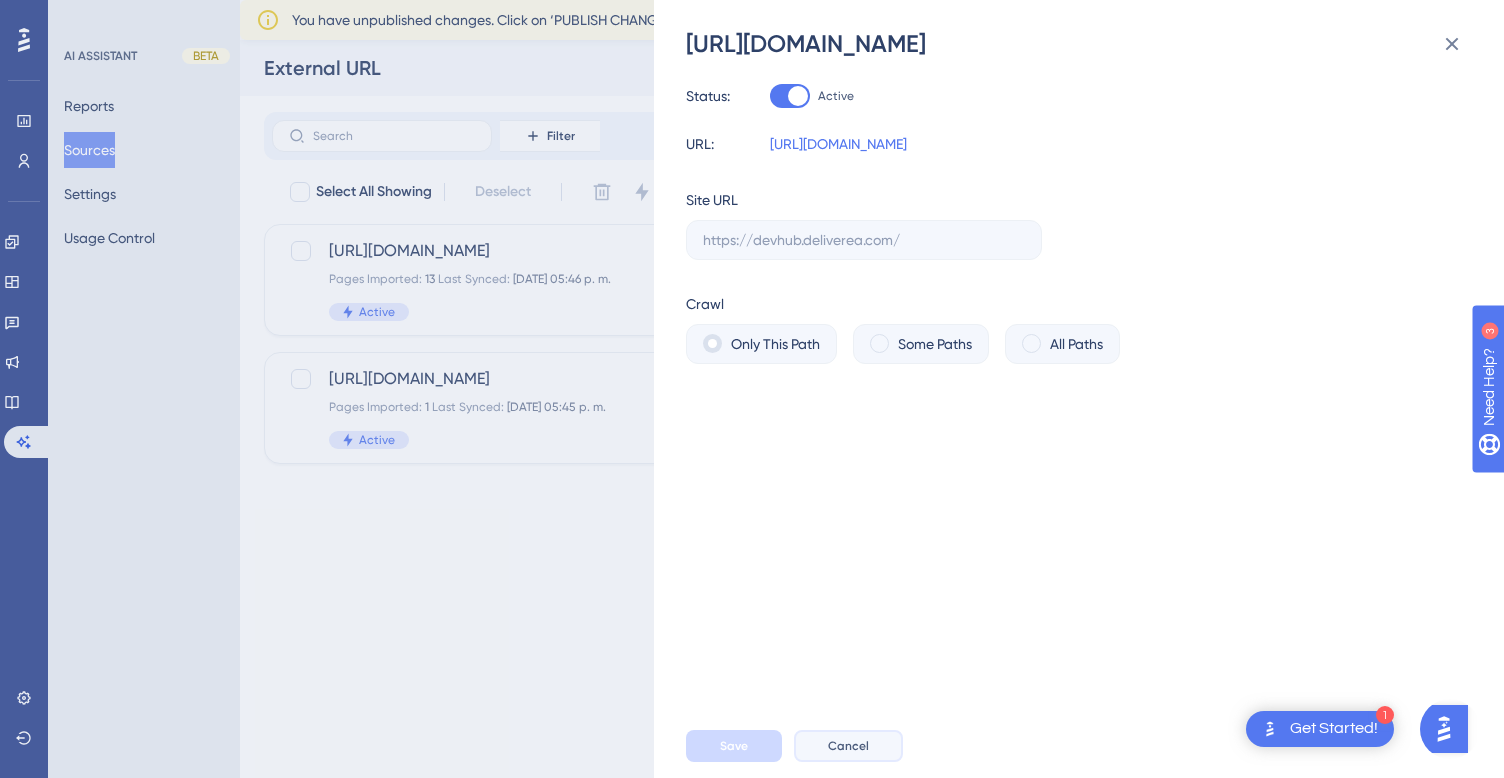 click on "Cancel" at bounding box center [848, 746] 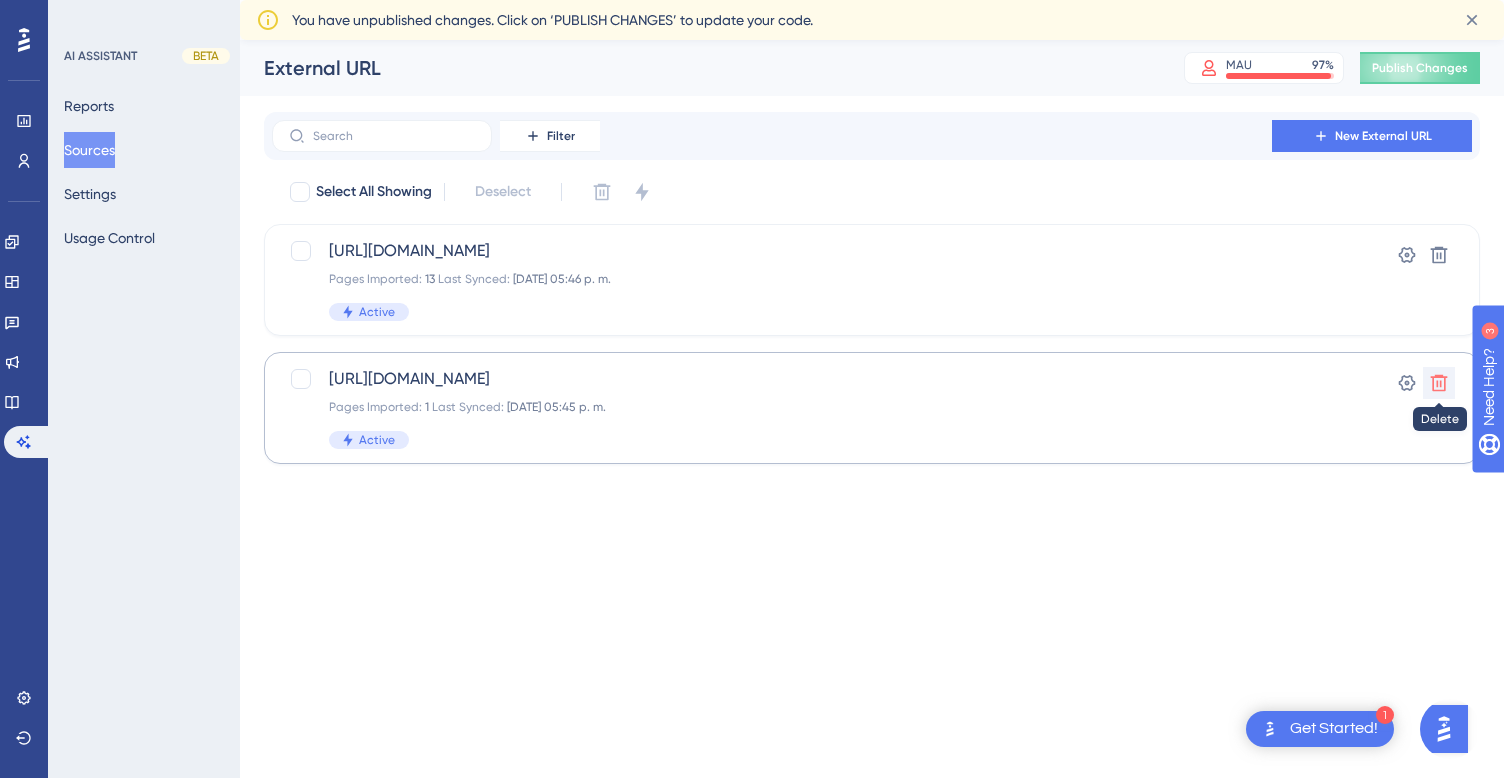 click 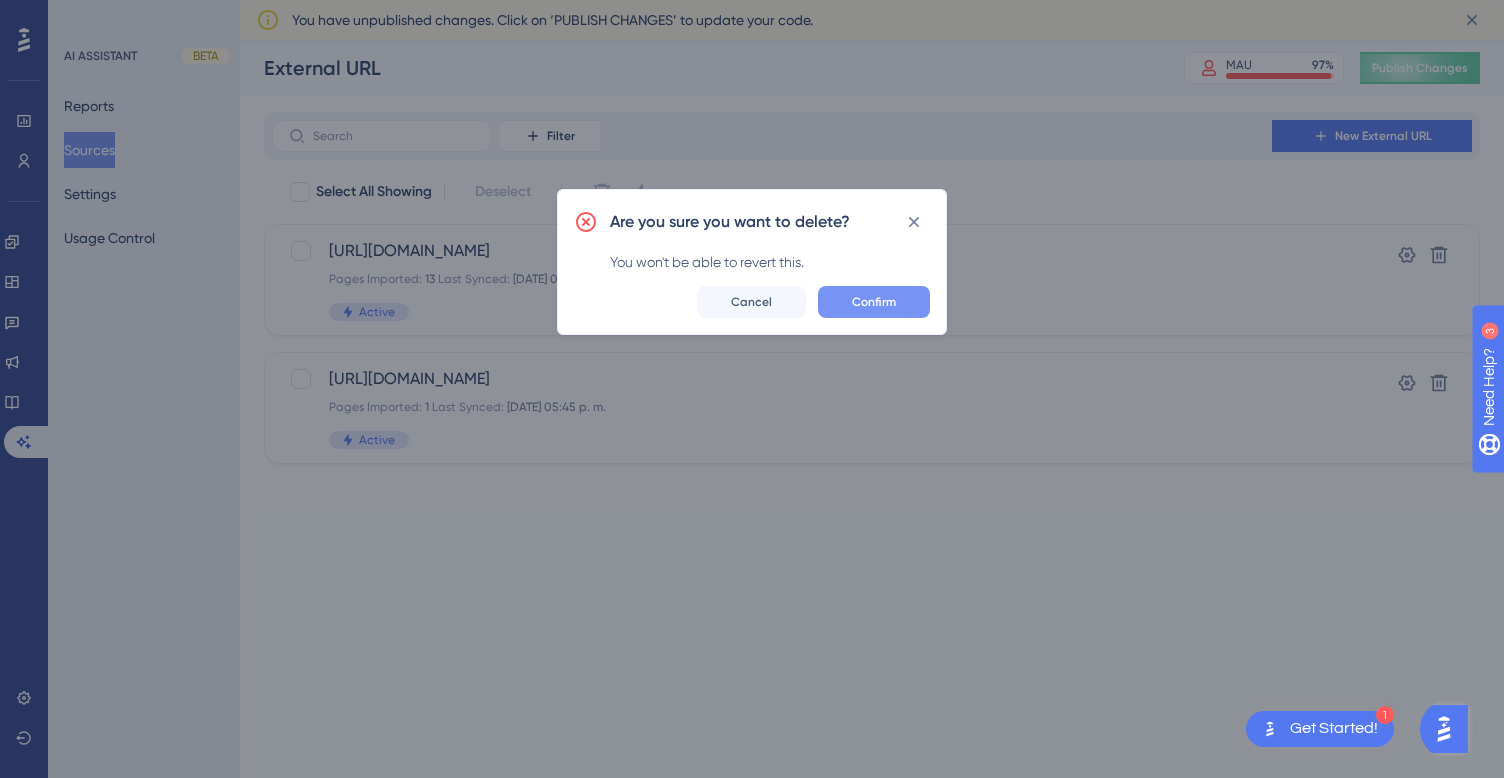 click on "Confirm" at bounding box center (874, 302) 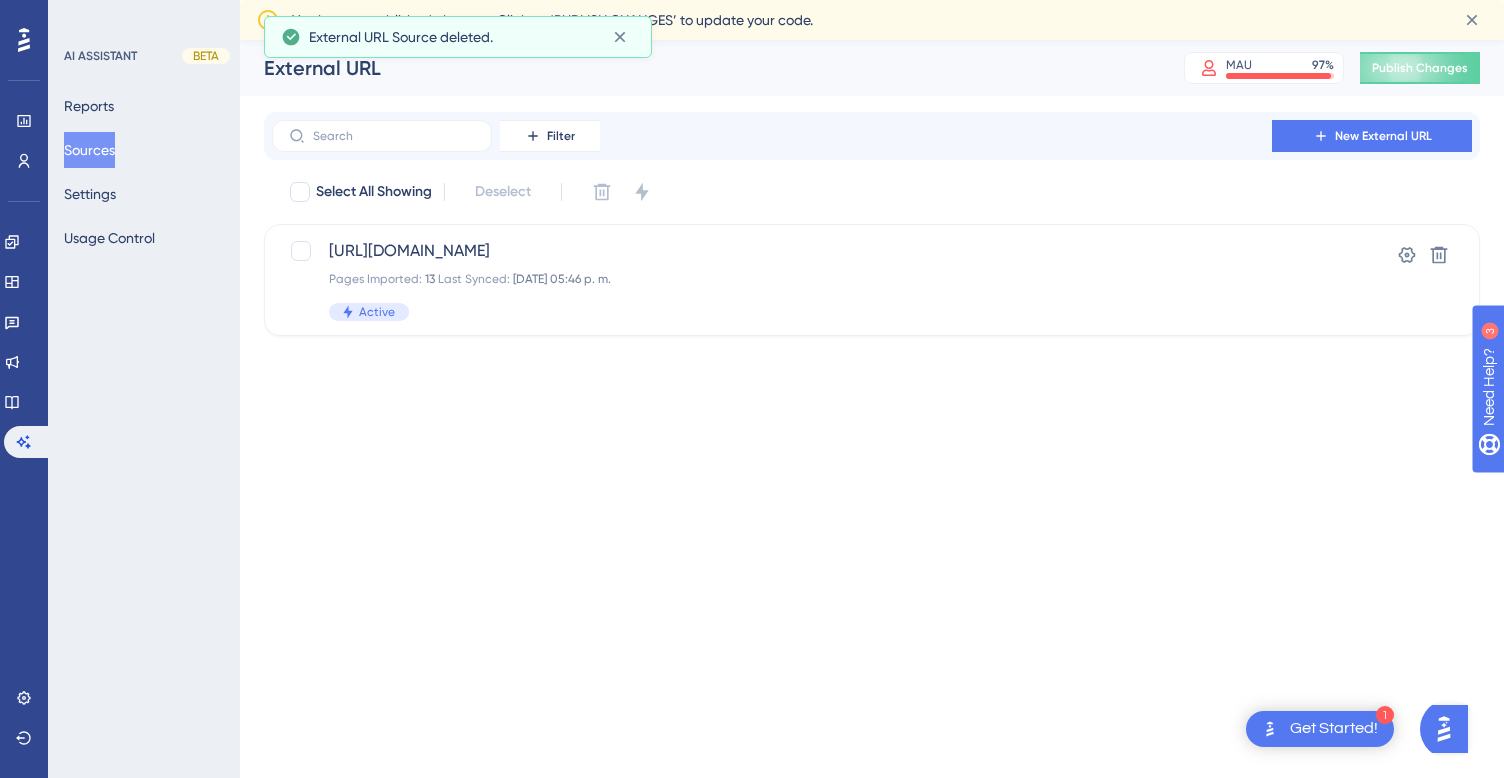 click on "1 Get Started!
Performance Users Engagement Widgets Feedback Product Updates Knowledge Base AI Assistant Settings Logout AI ASSISTANT BETA Reports Sources Settings Usage Control External URL MAU 97 % Click to see add-on and upgrade options Publish Changes Filter New External URL Select All Showing Deselect [URL][DOMAIN_NAME] Pages Imported:   13   Last Synced:   [DATE] 05:46 p. m.   Active Settings Delete You have unpublished changes. Click on ‘PUBLISH CHANGES’ to update your code. External URL Source deleted." at bounding box center [752, 0] 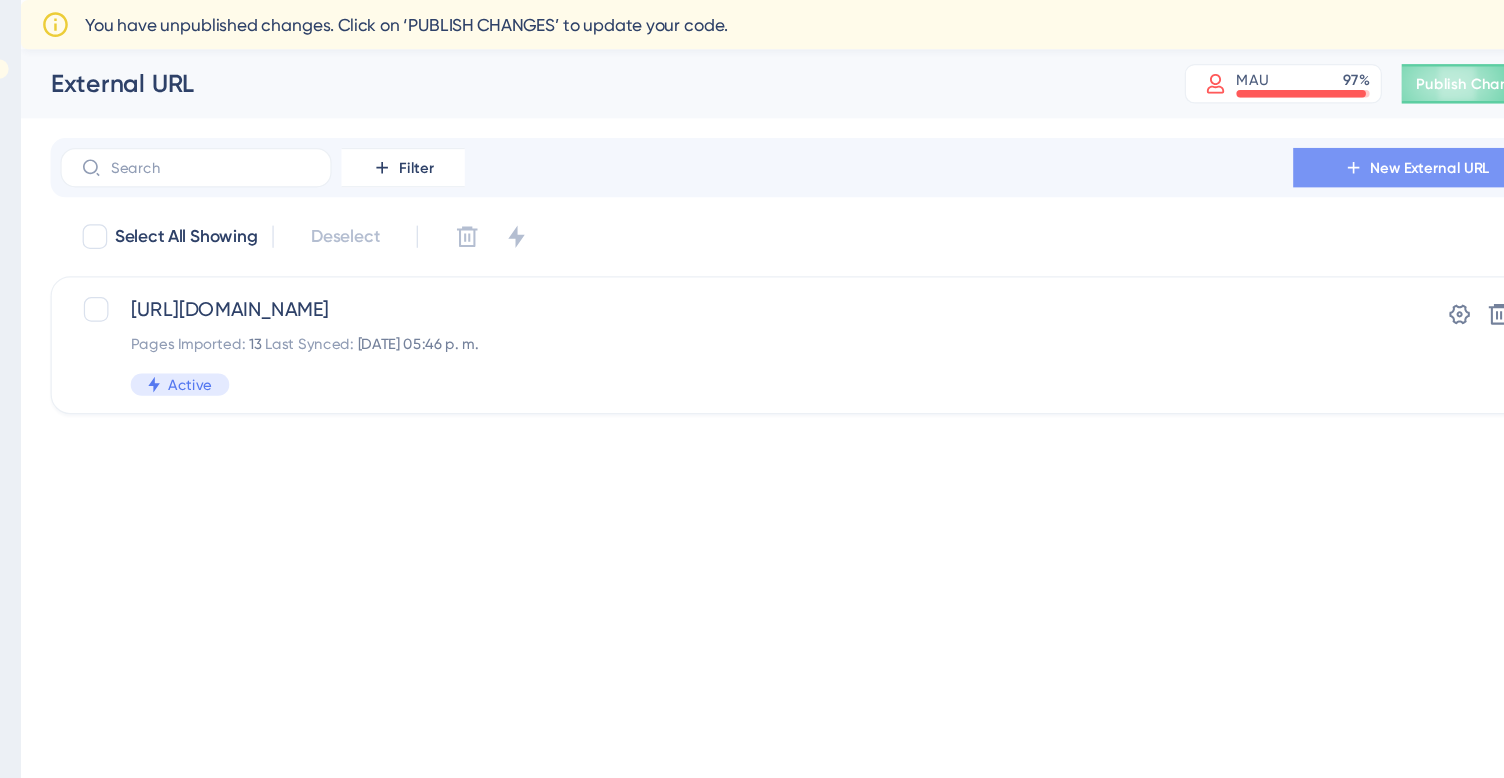 click 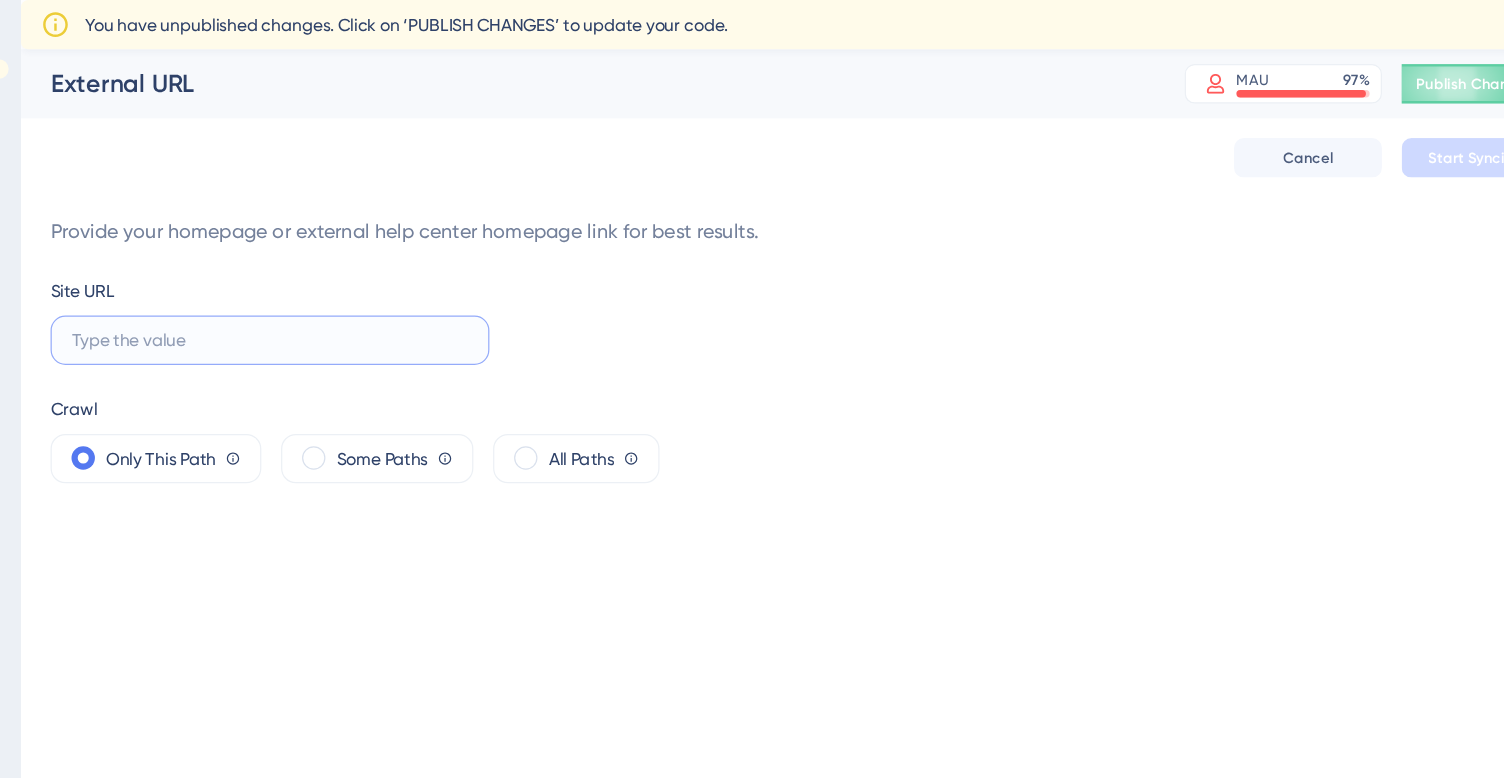 click at bounding box center (442, 276) 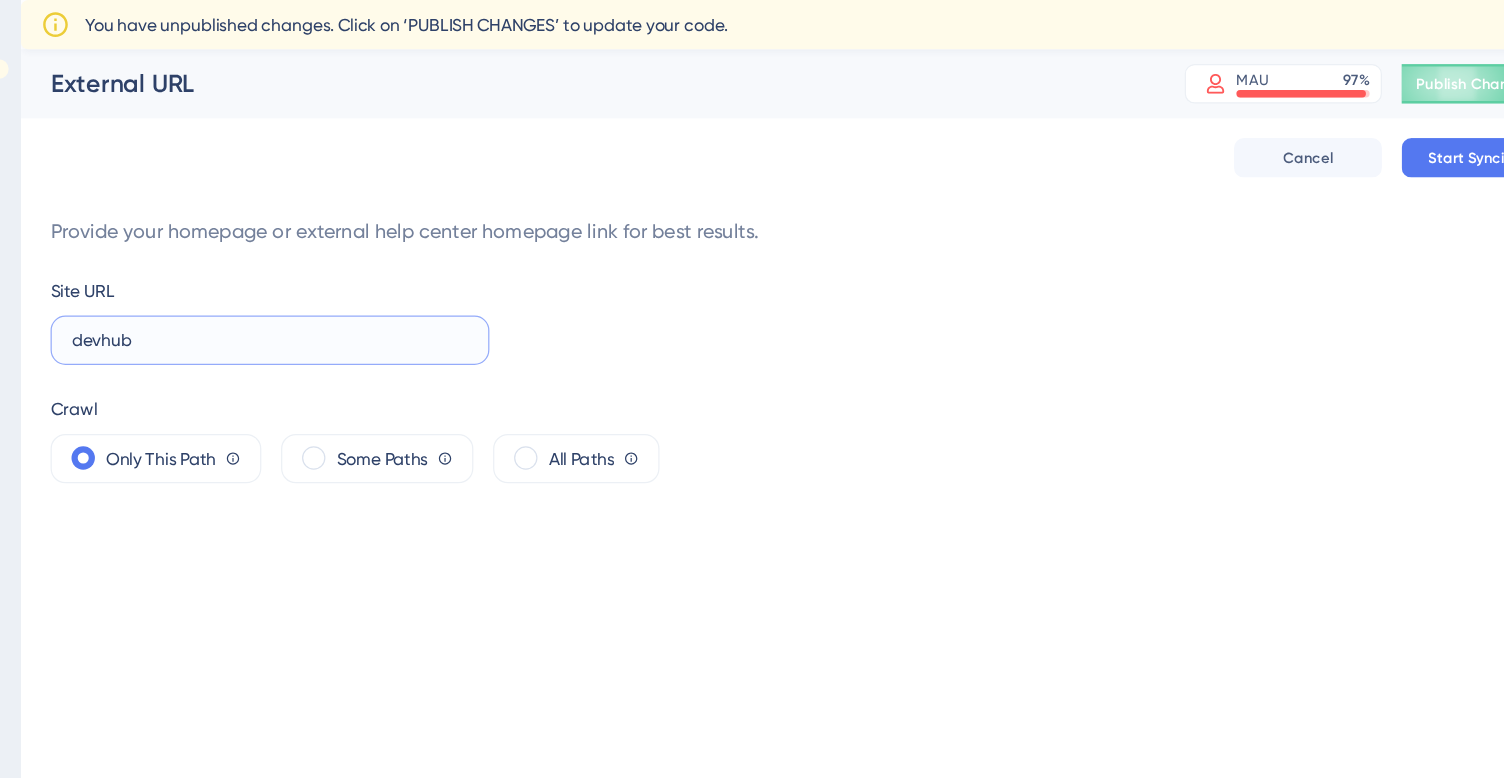 paste on "[URL][DOMAIN_NAME]" 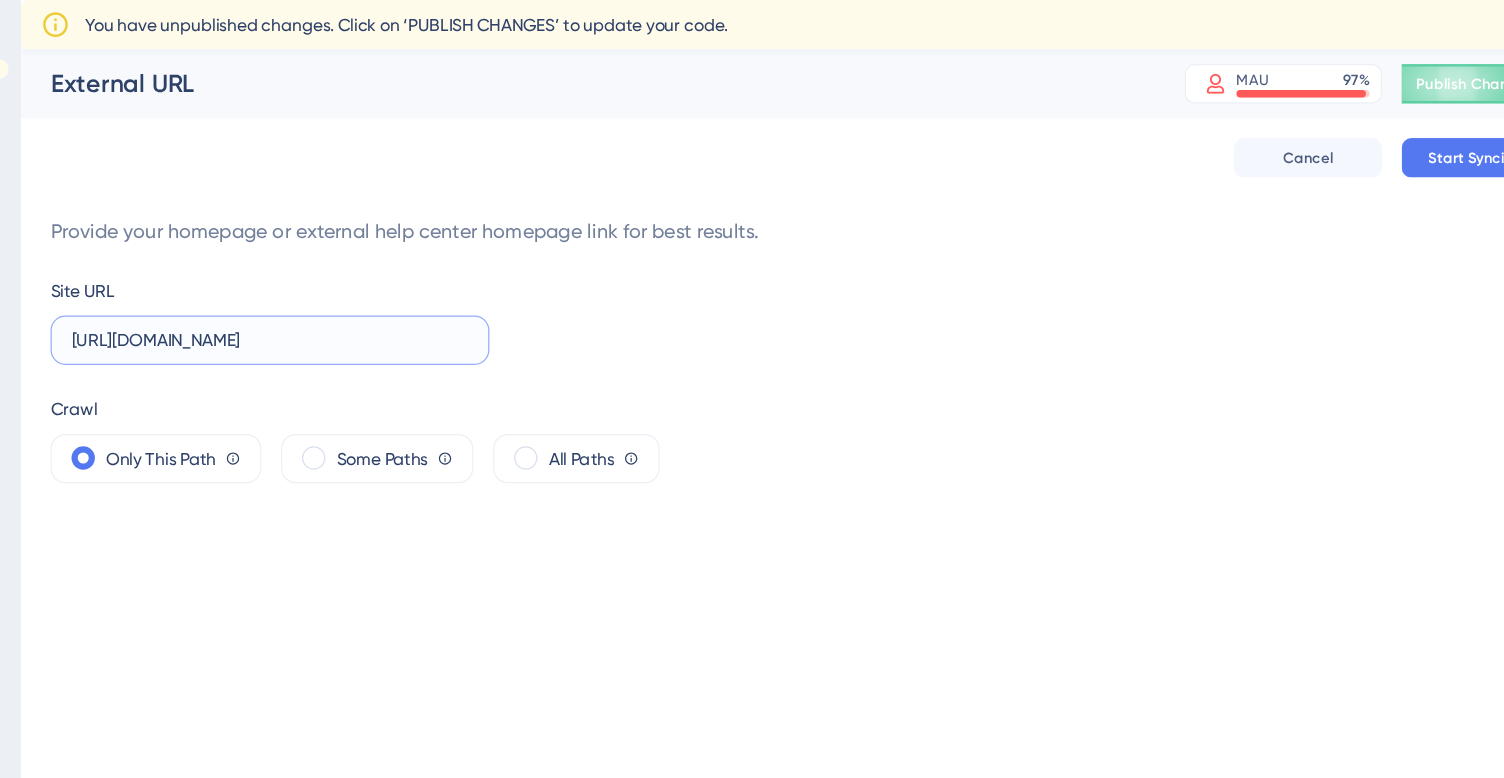 type on "[URL][DOMAIN_NAME]" 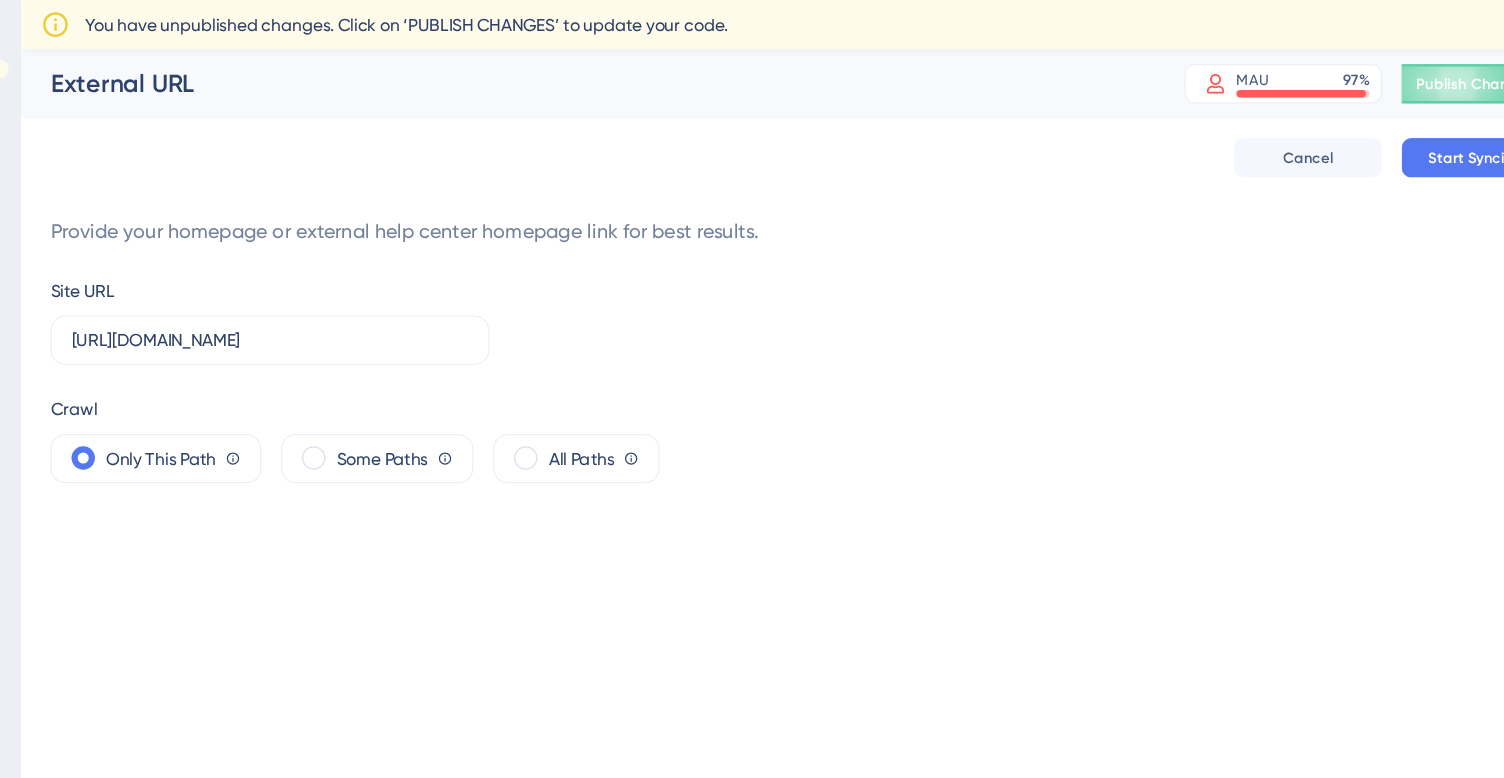 click on "Site URL [URL][DOMAIN_NAME] Crawl Only This Path Crawler will gather content only from this webpage. Some Paths Crawler will start from the site URL and scrape content according to the rules you set. All Paths Crawler will start from the site URL and scrape content from all pages on the website, following every available path." at bounding box center [872, 308] 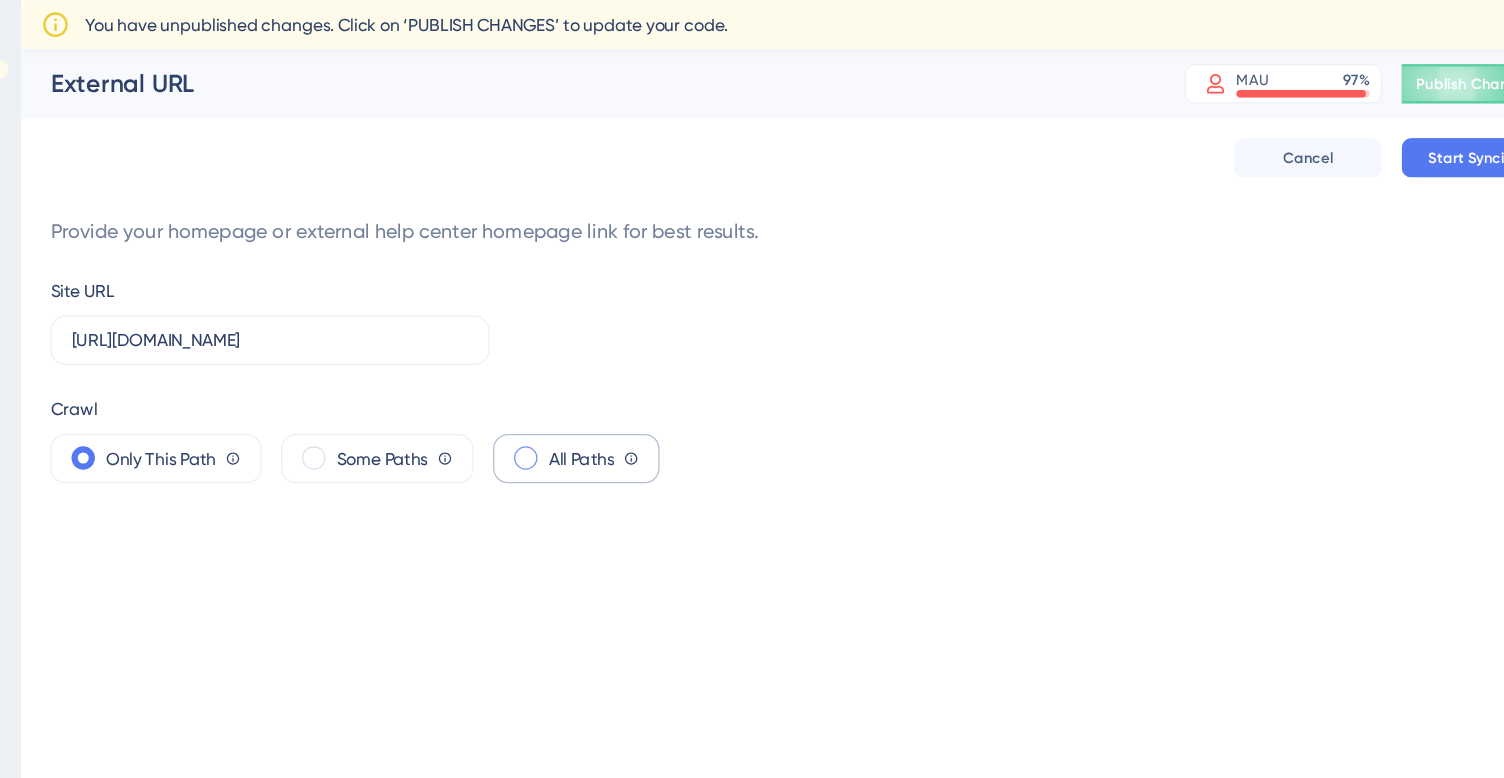 drag, startPoint x: 657, startPoint y: 369, endPoint x: 745, endPoint y: 375, distance: 88.20431 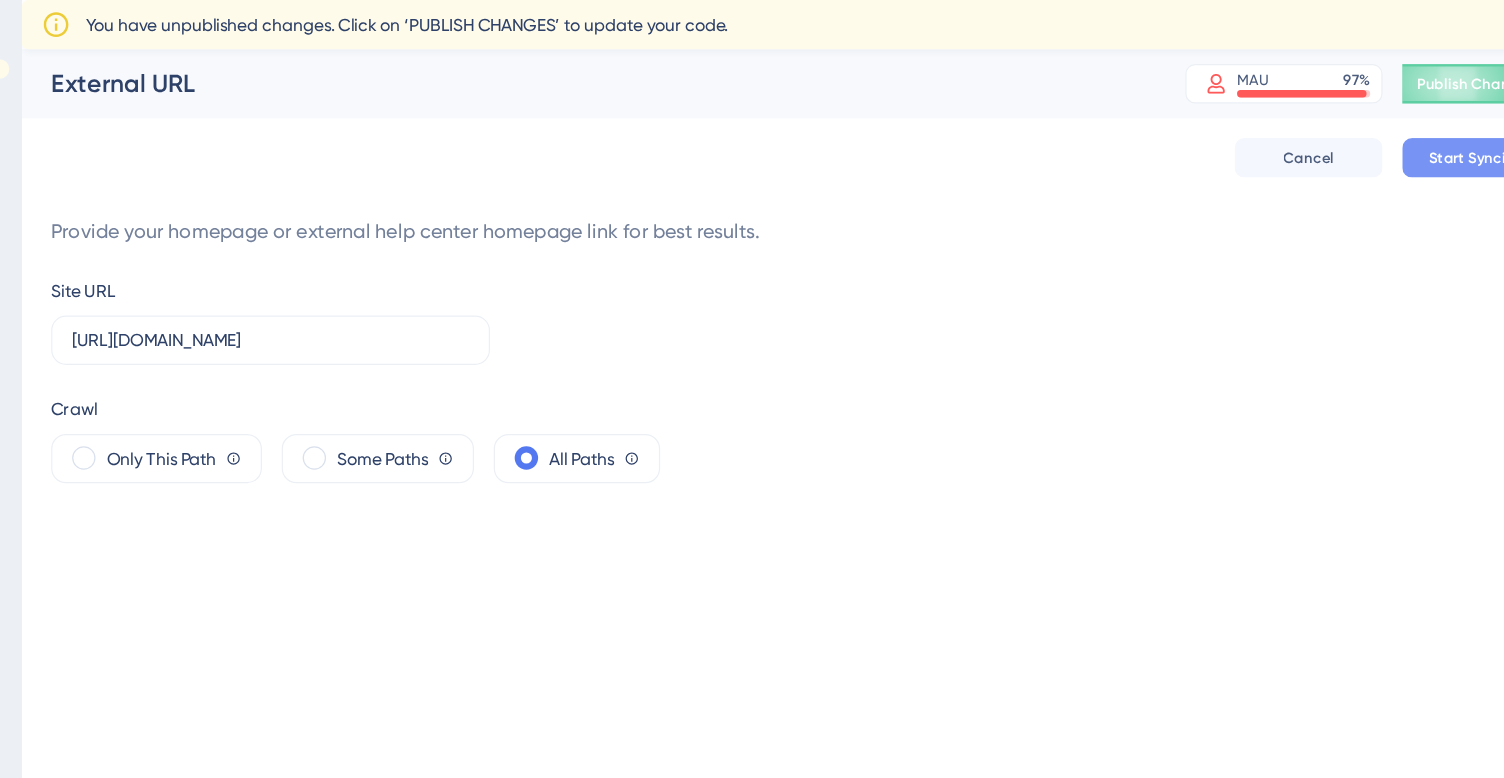 click on "Start Syncing" at bounding box center [1420, 128] 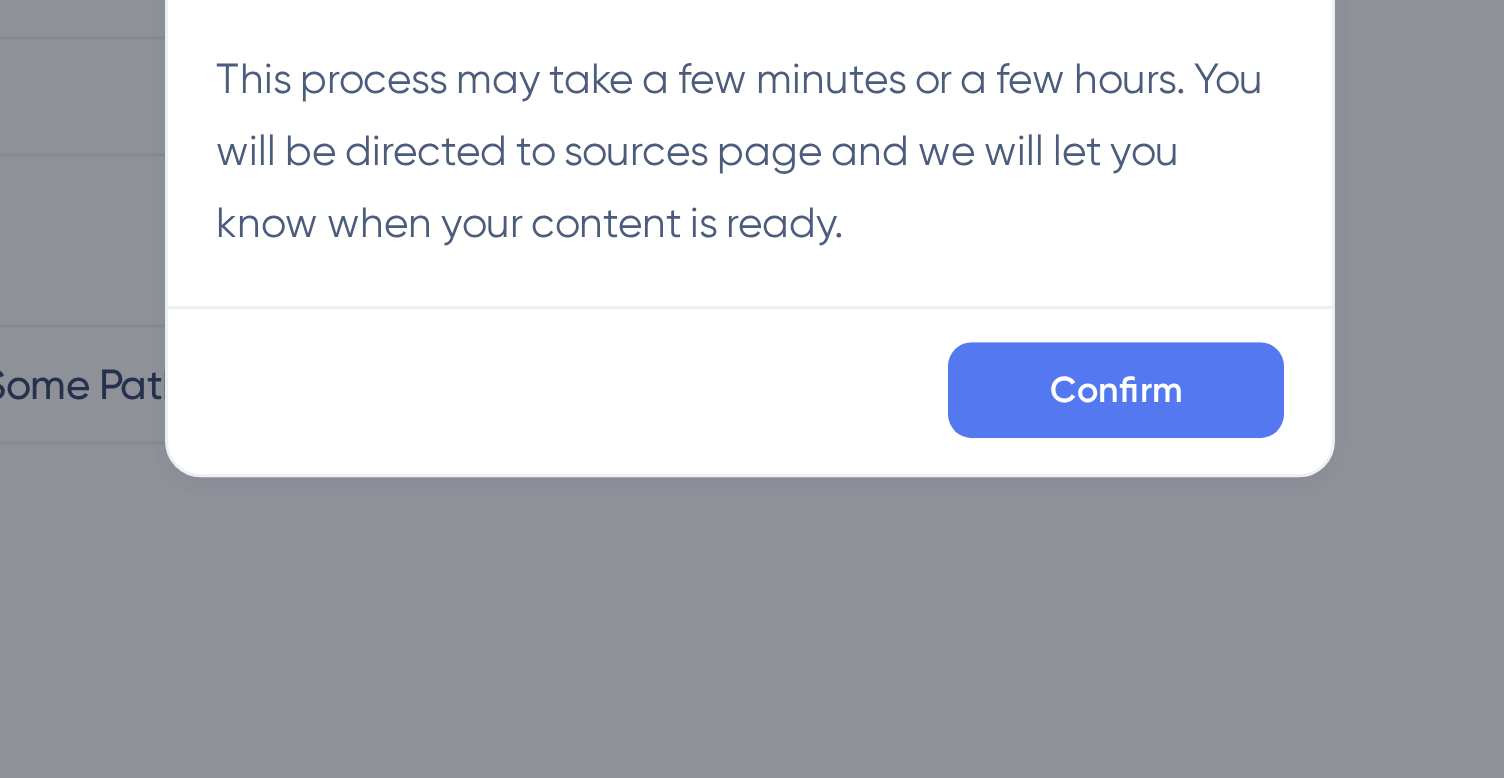 drag, startPoint x: 852, startPoint y: 377, endPoint x: 767, endPoint y: 396, distance: 87.09765 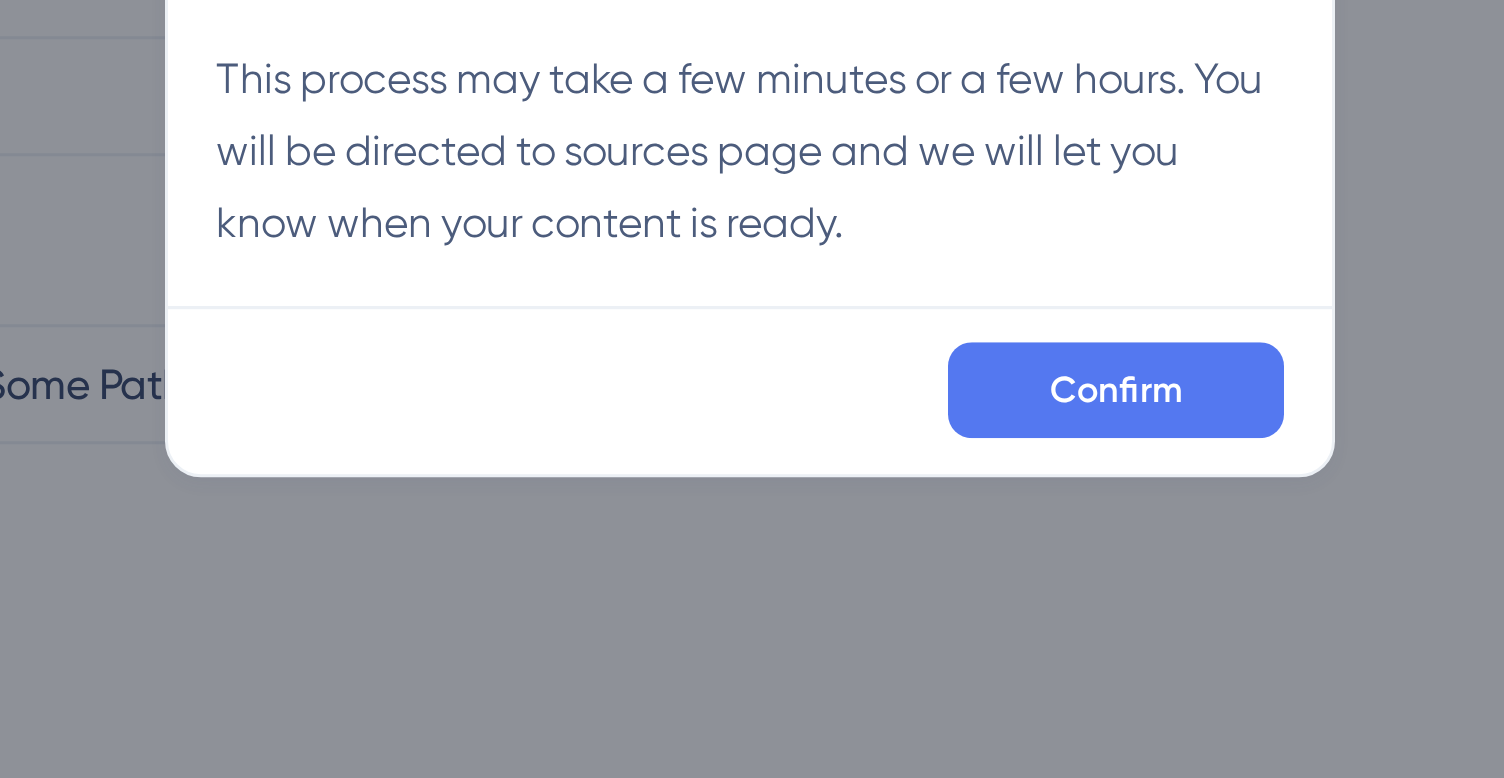 click on "Confirm" at bounding box center (752, 374) 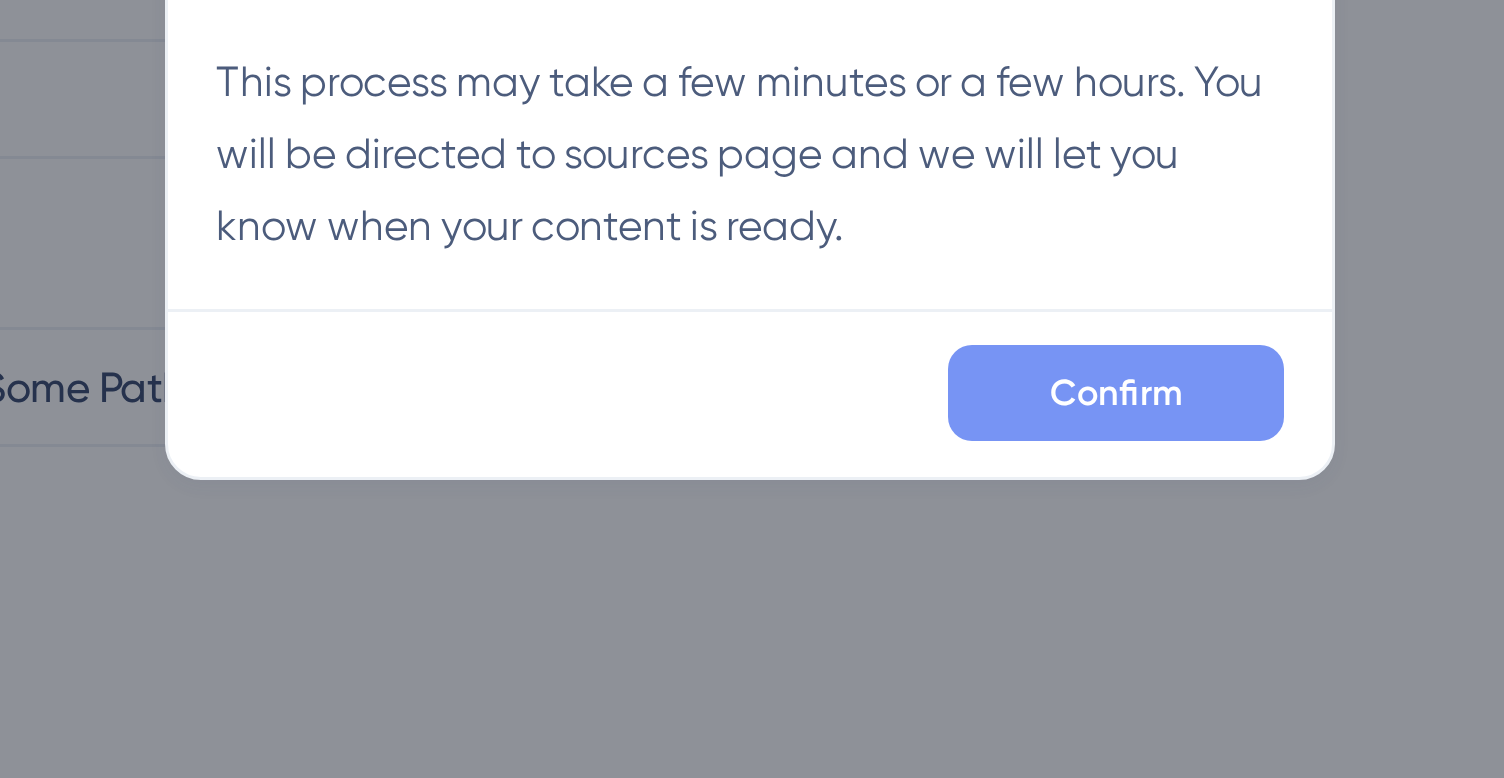 click on "Confirm" at bounding box center [874, 374] 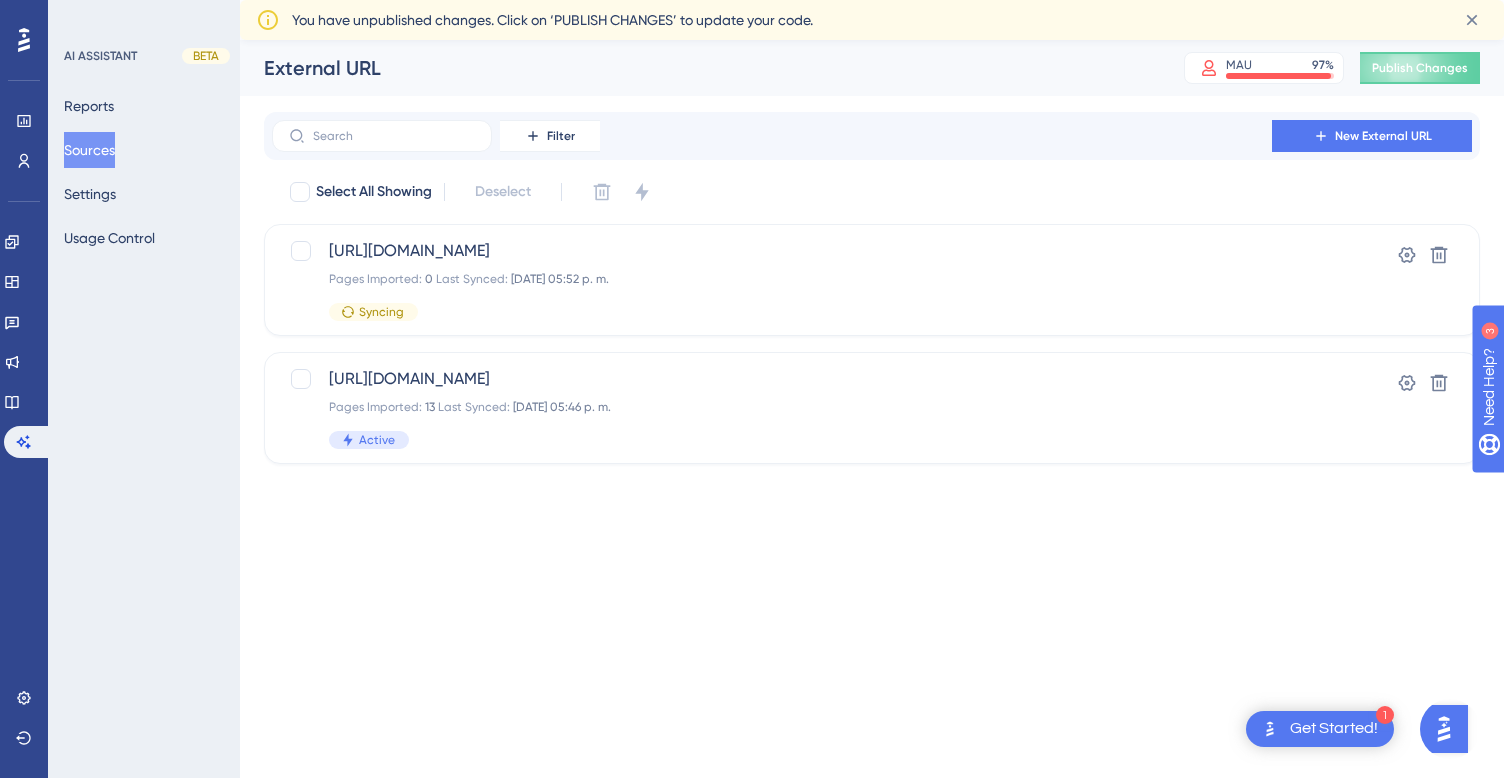 click on "1 Get Started!
Performance Users Engagement Widgets Feedback Product Updates Knowledge Base AI Assistant Settings Logout AI ASSISTANT BETA Reports Sources Settings Usage Control External URL MAU 97 % Click to see add-on and upgrade options Publish Changes Filter New External URL Select All Showing Deselect [URL][DOMAIN_NAME] Pages Imported:   0   Last Synced:   [DATE] 05:52 p. m.   Syncing Settings Delete [URL][DOMAIN_NAME] Pages Imported:   13   Last Synced:   [DATE] 05:46 p. m.   Active Settings Delete You have unpublished changes. Click on ‘PUBLISH CHANGES’ to update your code." at bounding box center (752, 0) 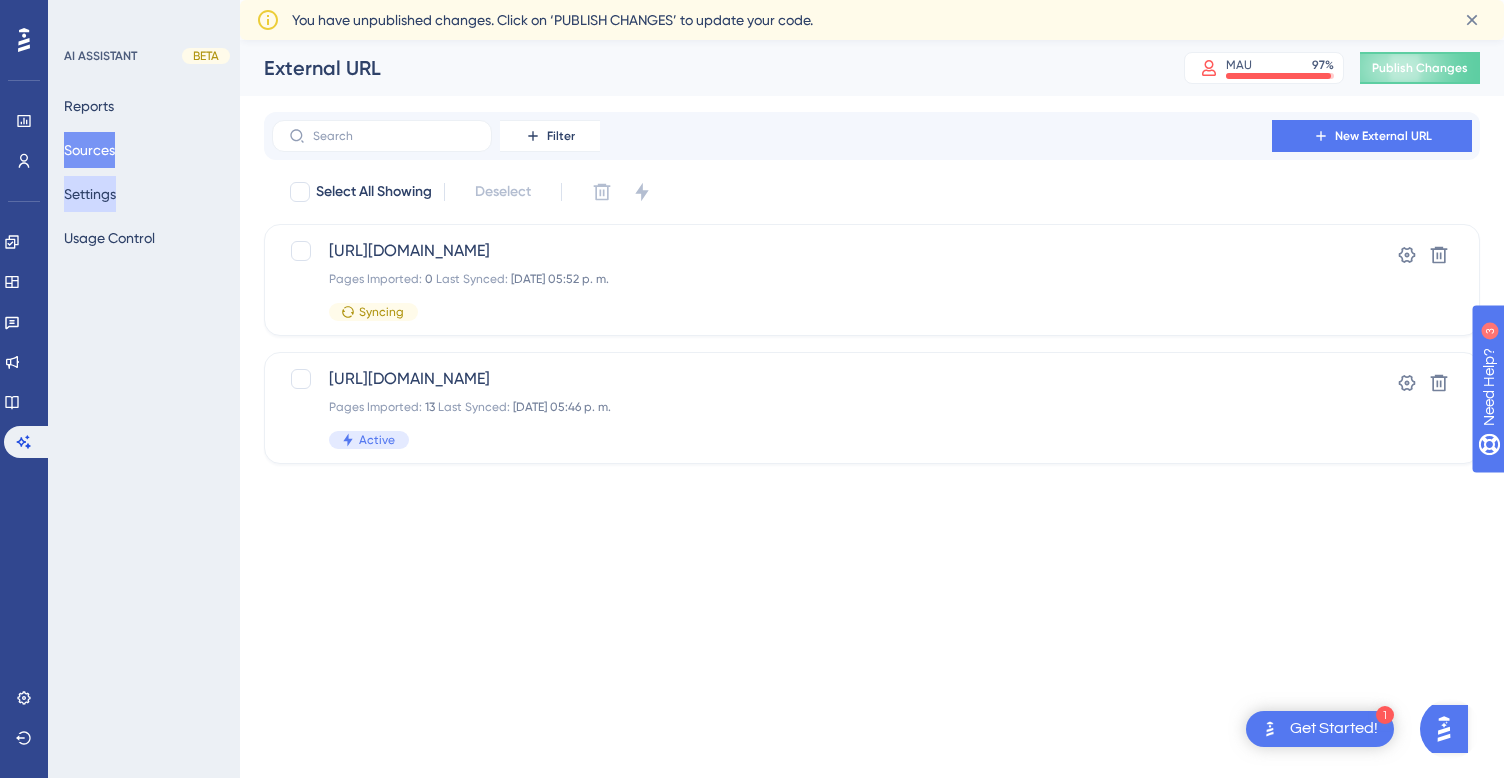 click on "Settings" at bounding box center (90, 194) 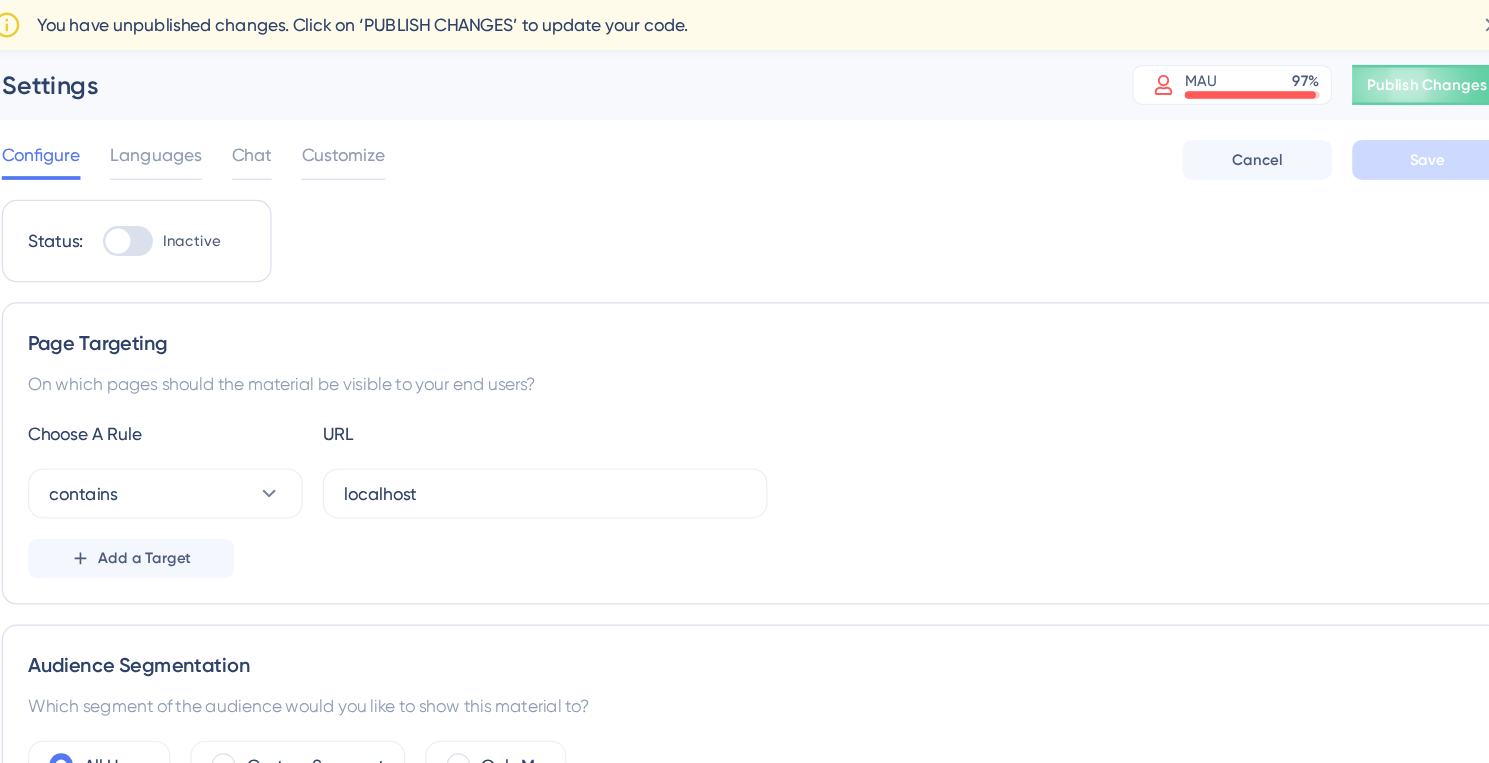 click on "Performance Users Engagement Widgets Feedback Product Updates Knowledge Base AI Assistant Settings Logout AI ASSISTANT BETA Reports Sources Settings Usage Control Settings MAU 97 % Click to see add-on and upgrade options Publish Changes Configure Languages Chat Customize Cancel Save Status: Inactive Page Targeting
On which pages should the material be visible to your end users?
Choose A Rule URL contains localhost Add a Target Audience Segmentation Which segment of the audience would you like to show this material to? All Users Custom Segment Only Me Appearance Settings By default, you can always welcome your users with the AI Assistant.  Open by default Launcher You can hide AI Assistant launcher and choose a custom trigger. Hide launcher Custom Triggers Advanced Settings Container Default You have unpublished changes. Click on ‘PUBLISH CHANGES’ to update your code." at bounding box center (864, 638) 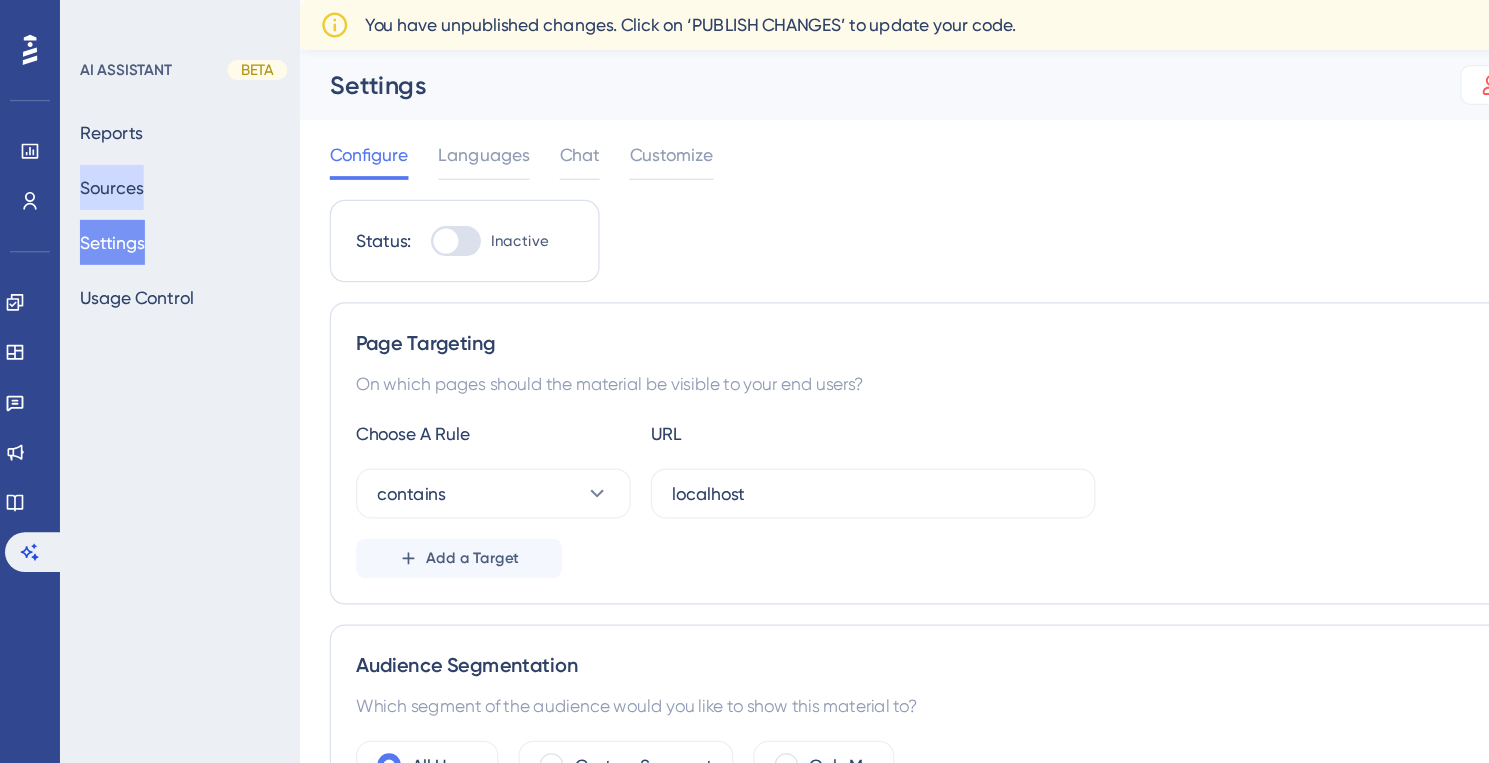 click on "Sources" at bounding box center [89, 150] 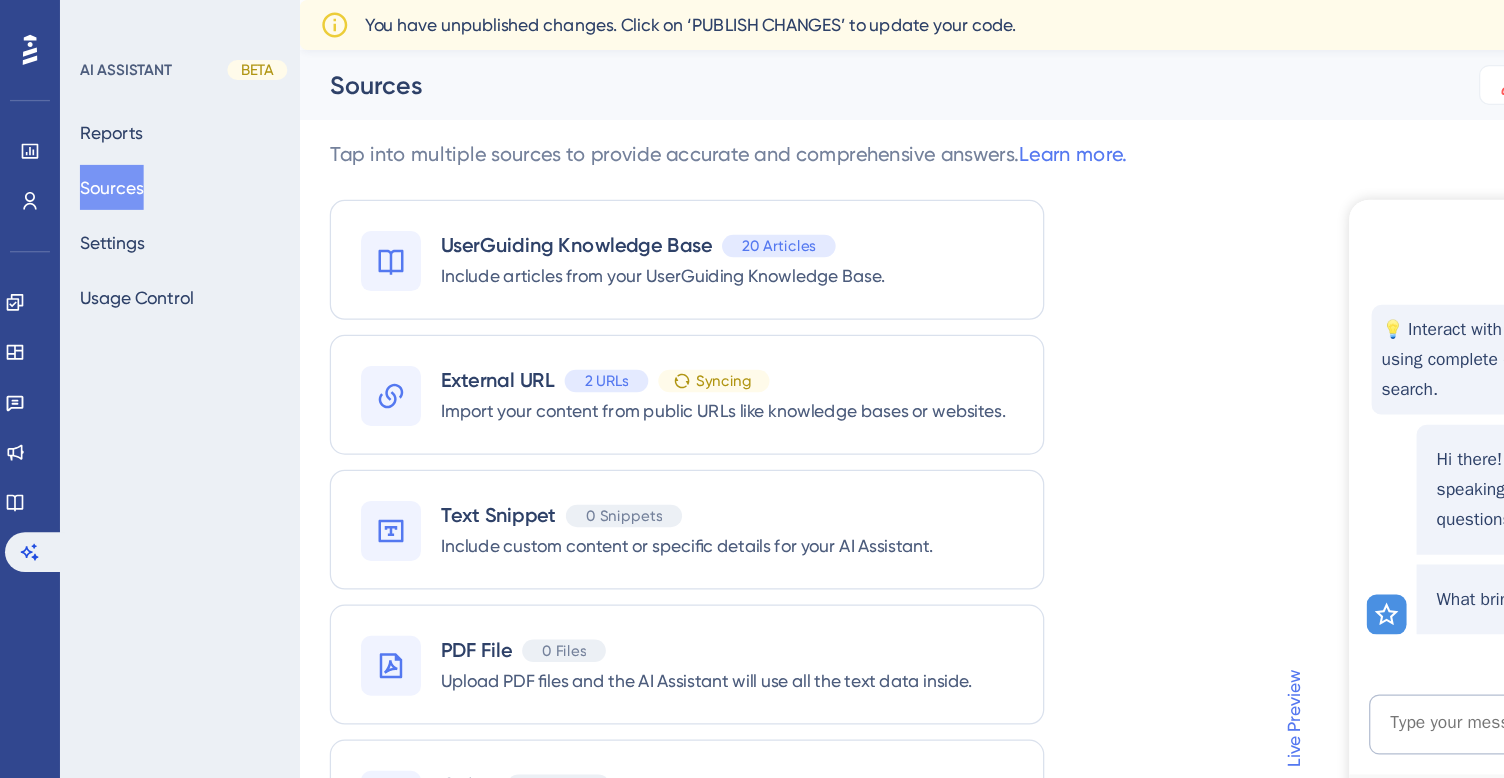 scroll, scrollTop: 0, scrollLeft: 0, axis: both 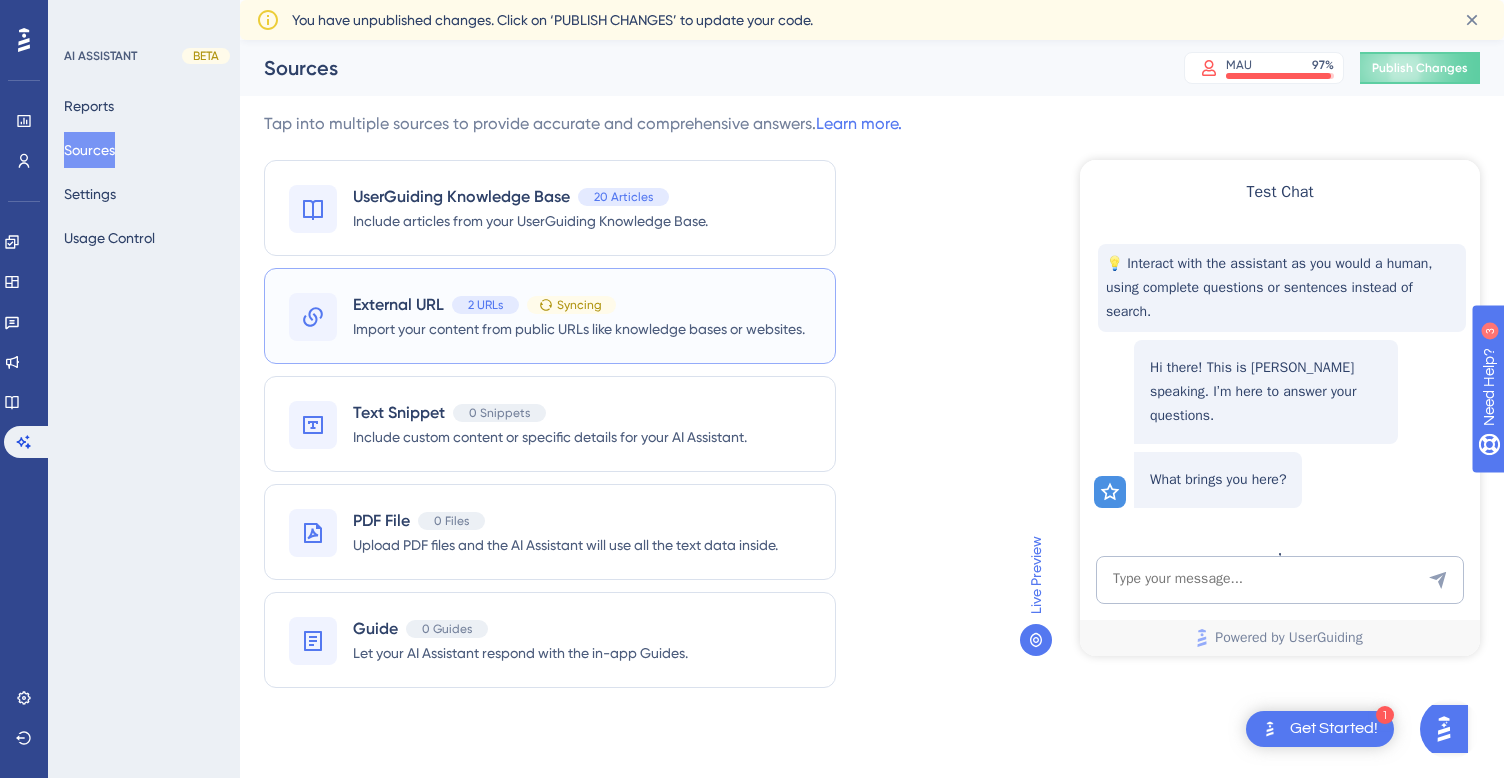 click on "Import your content from public URLs like knowledge bases or websites." at bounding box center [579, 329] 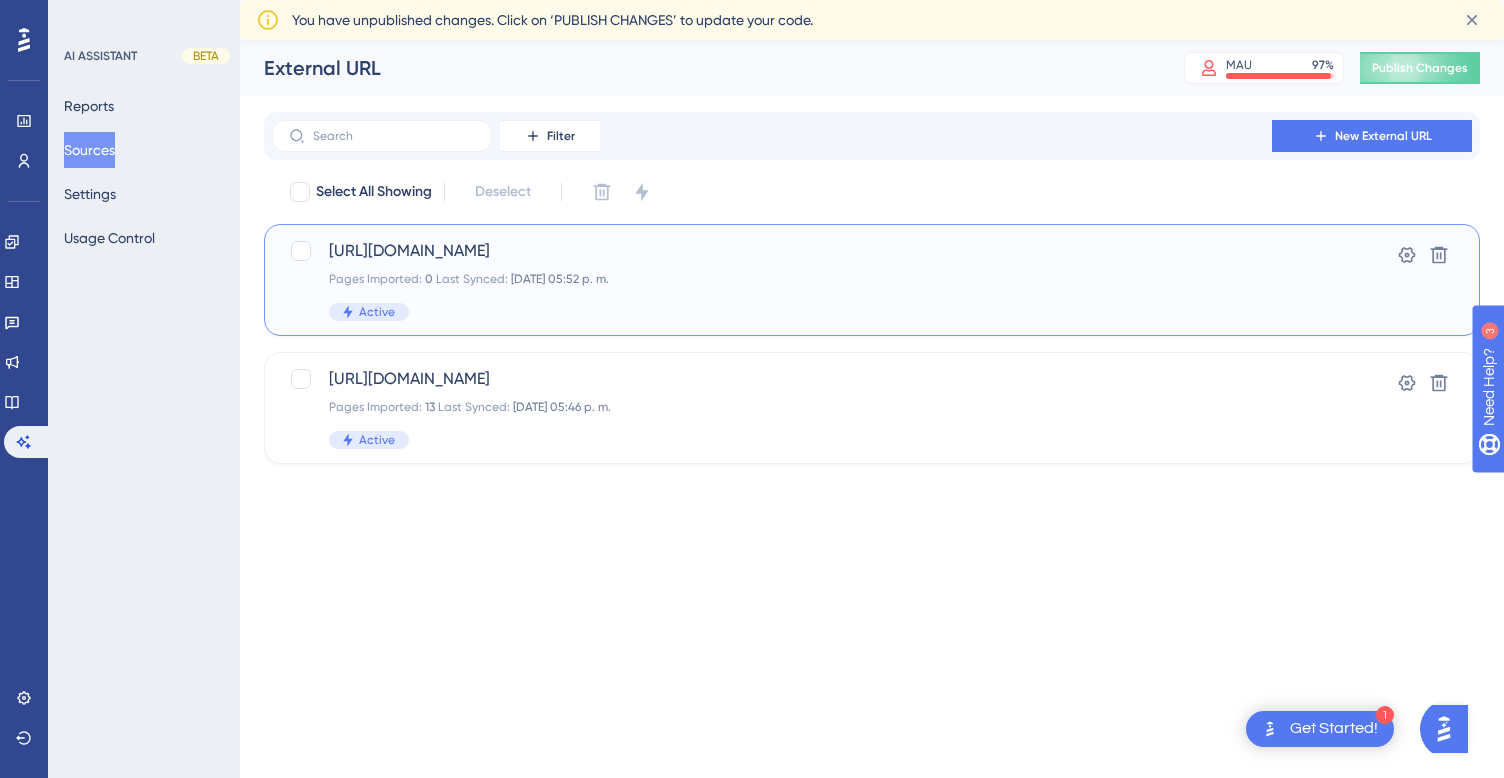 click on "[DATE] 05:52 p. m." at bounding box center (560, 279) 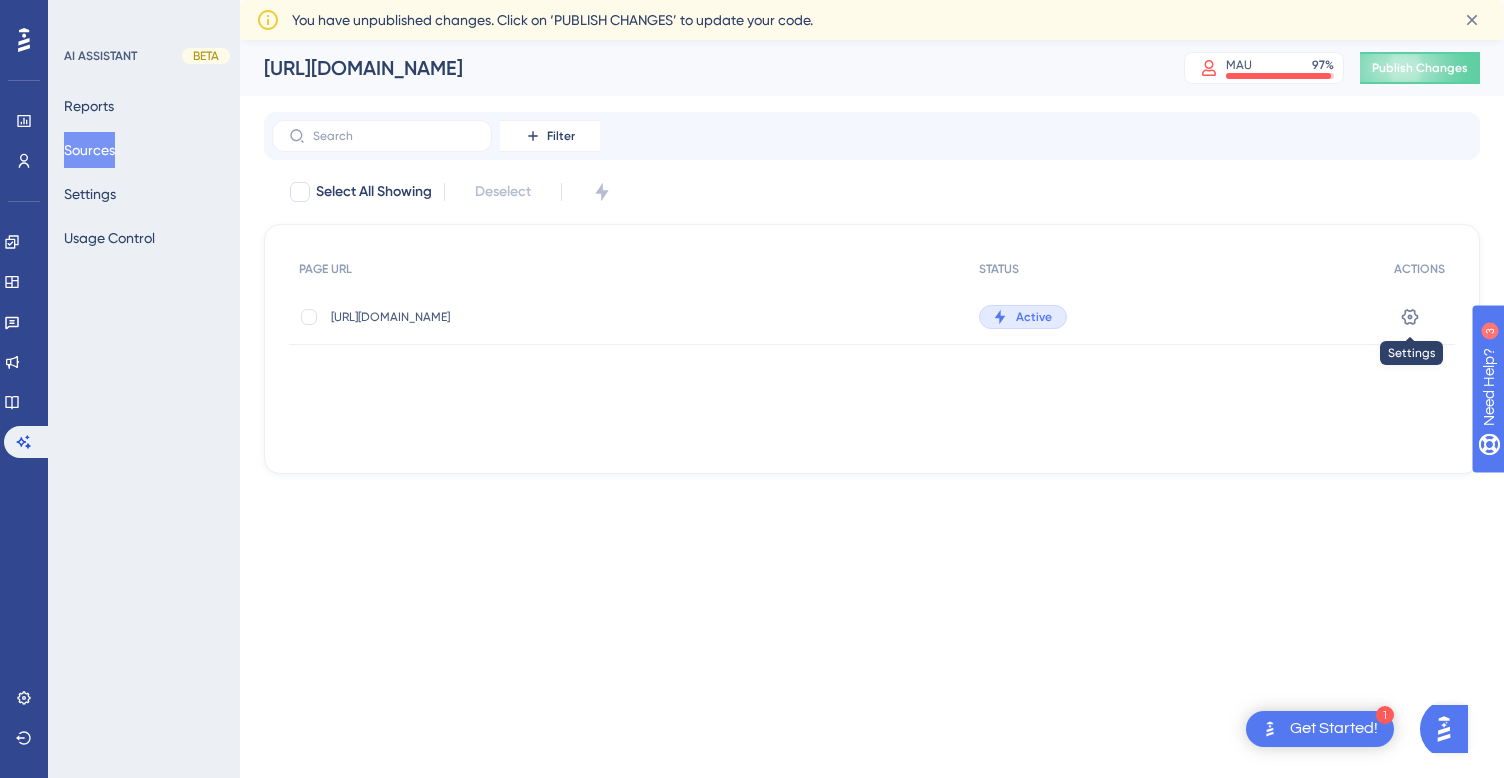click at bounding box center (1410, 317) 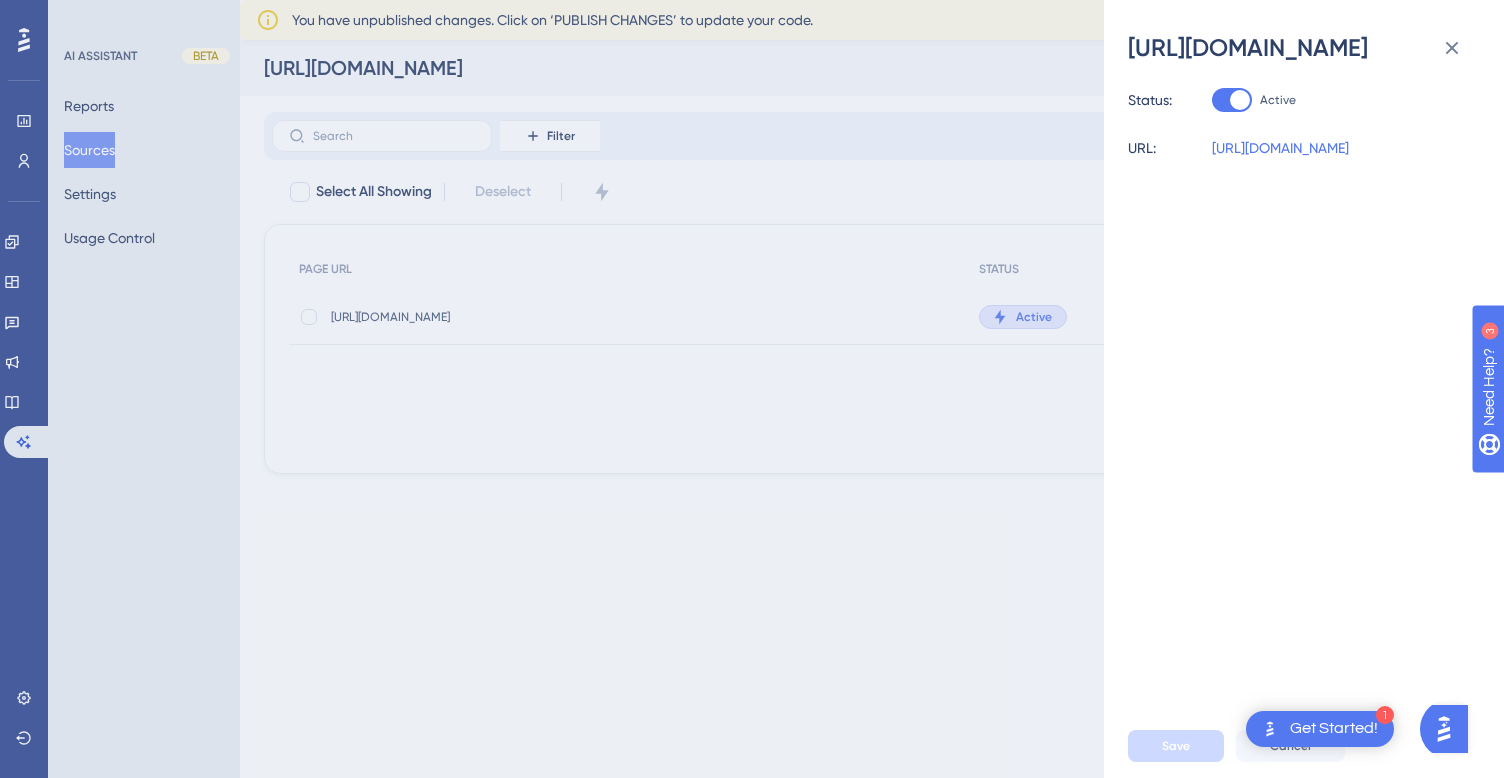 click on "[URL][DOMAIN_NAME] Status: Active URL: [URL][DOMAIN_NAME] Save Cancel" at bounding box center (752, 389) 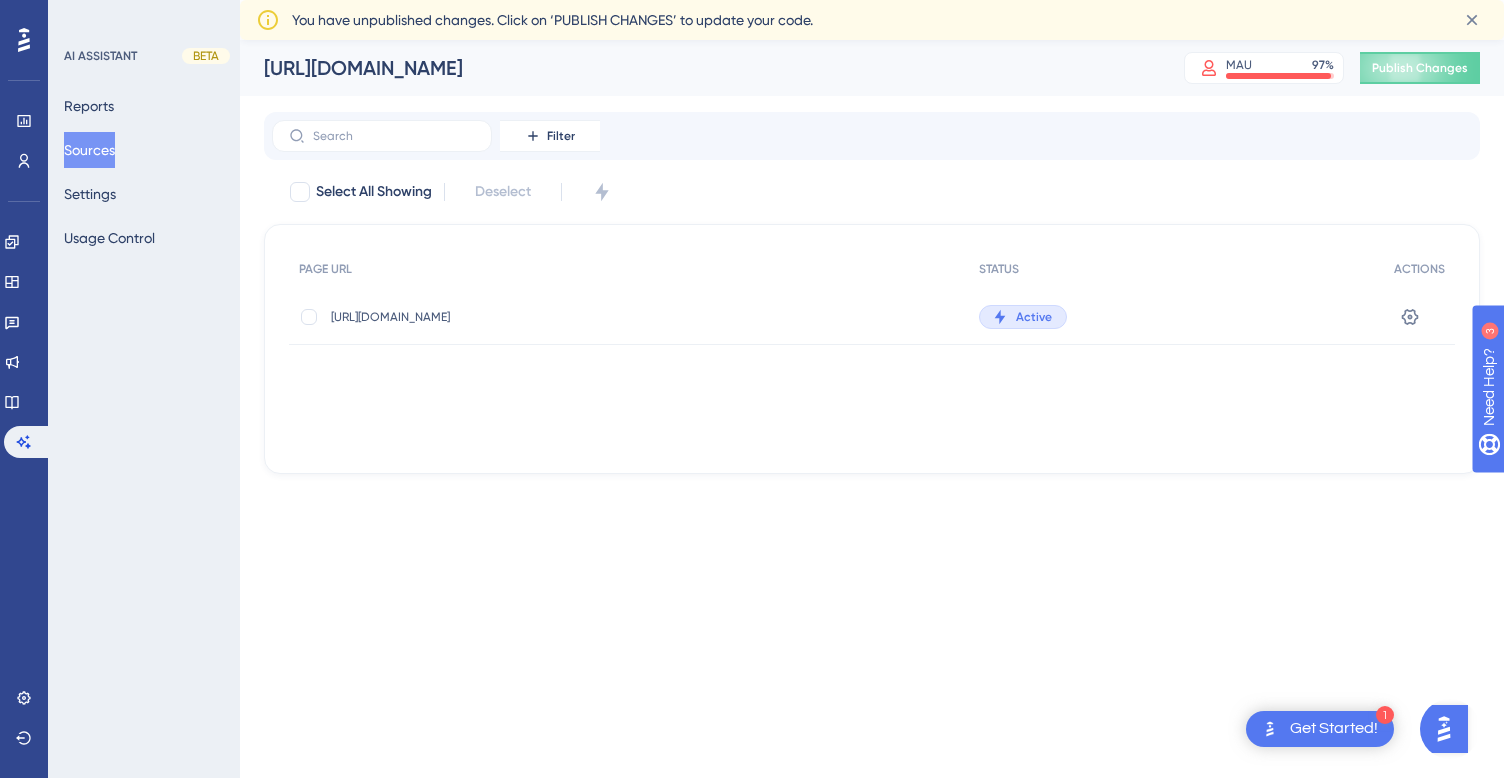 drag, startPoint x: 515, startPoint y: 524, endPoint x: 393, endPoint y: 435, distance: 151.01324 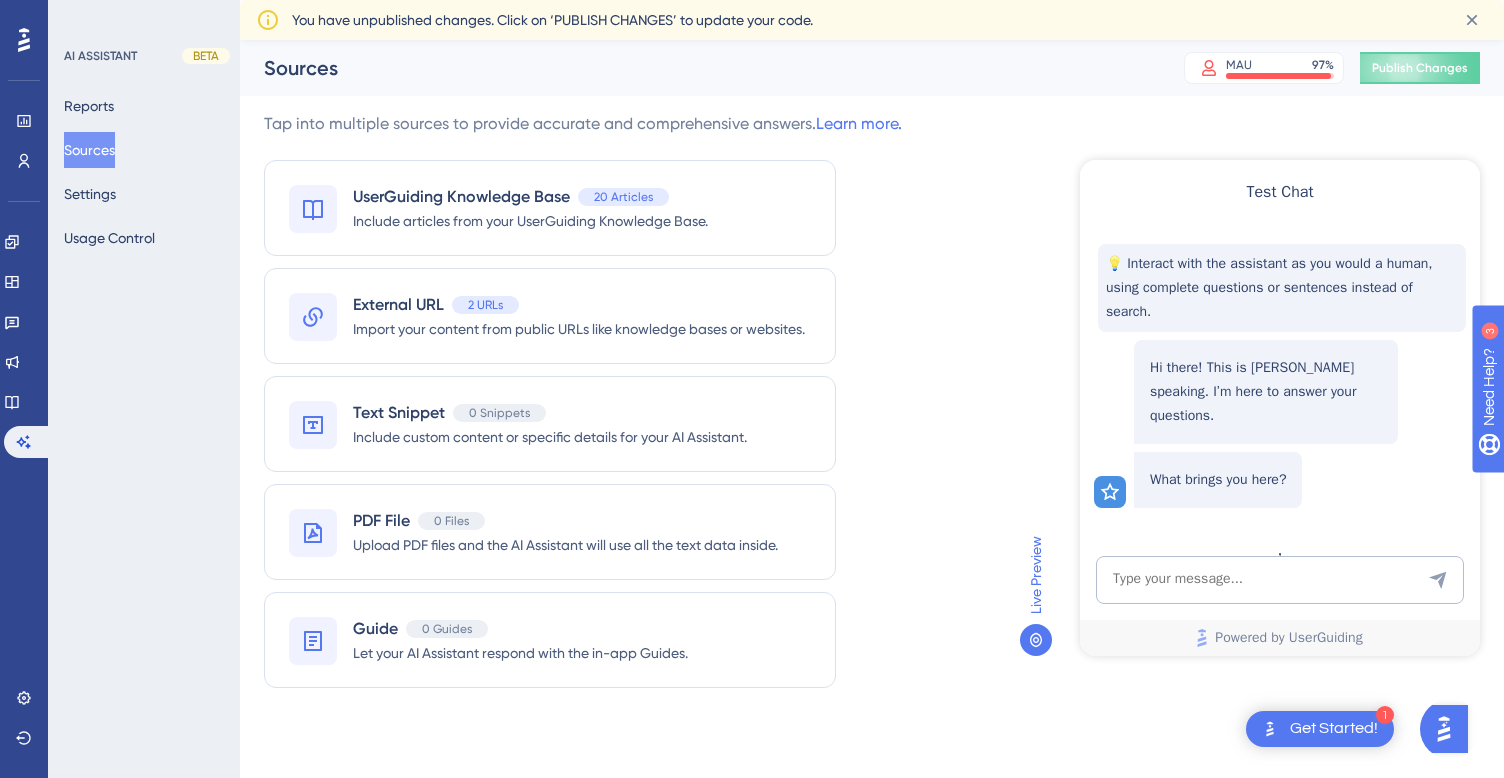 scroll, scrollTop: 0, scrollLeft: 0, axis: both 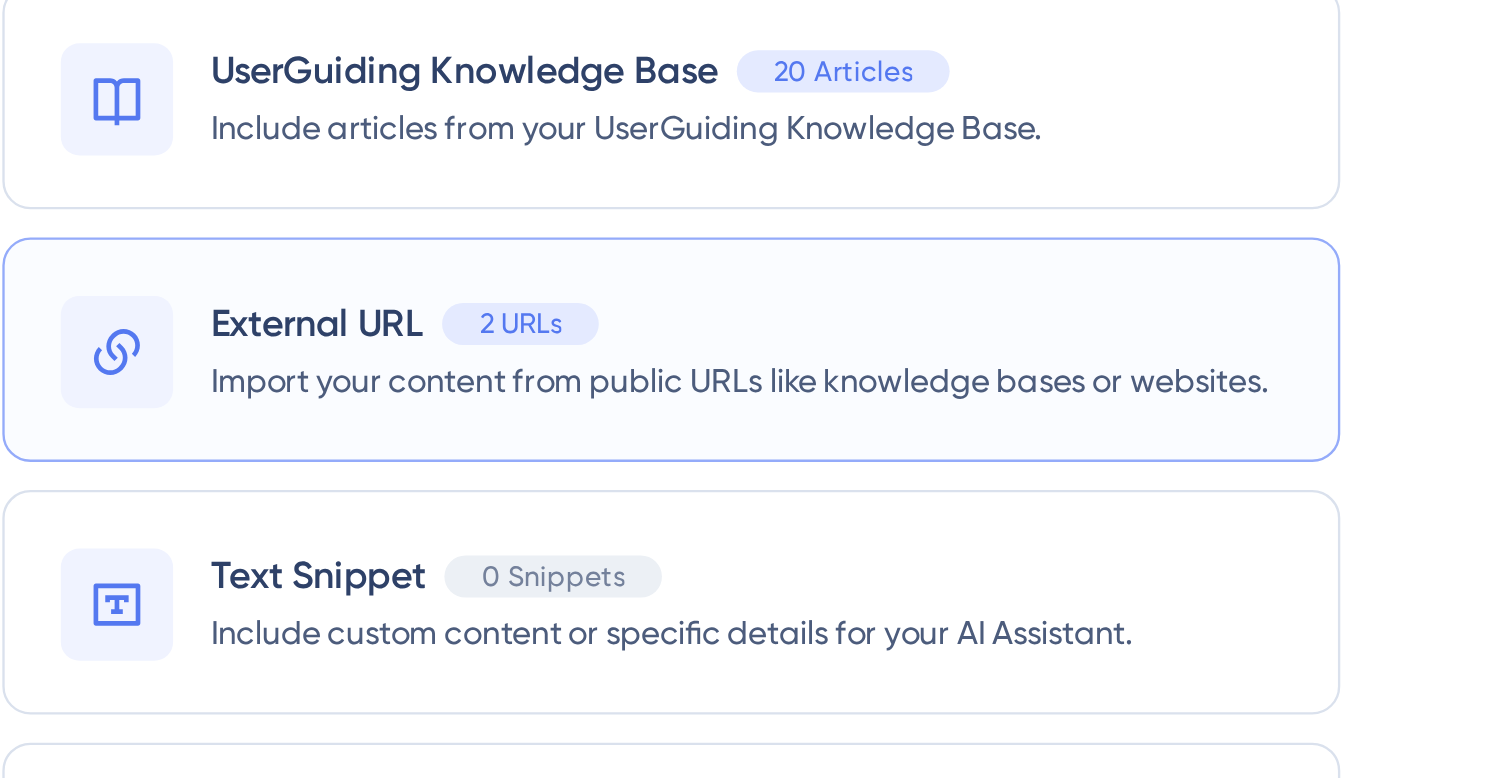 click on "Import your content from public URLs like knowledge bases or websites." at bounding box center [579, 329] 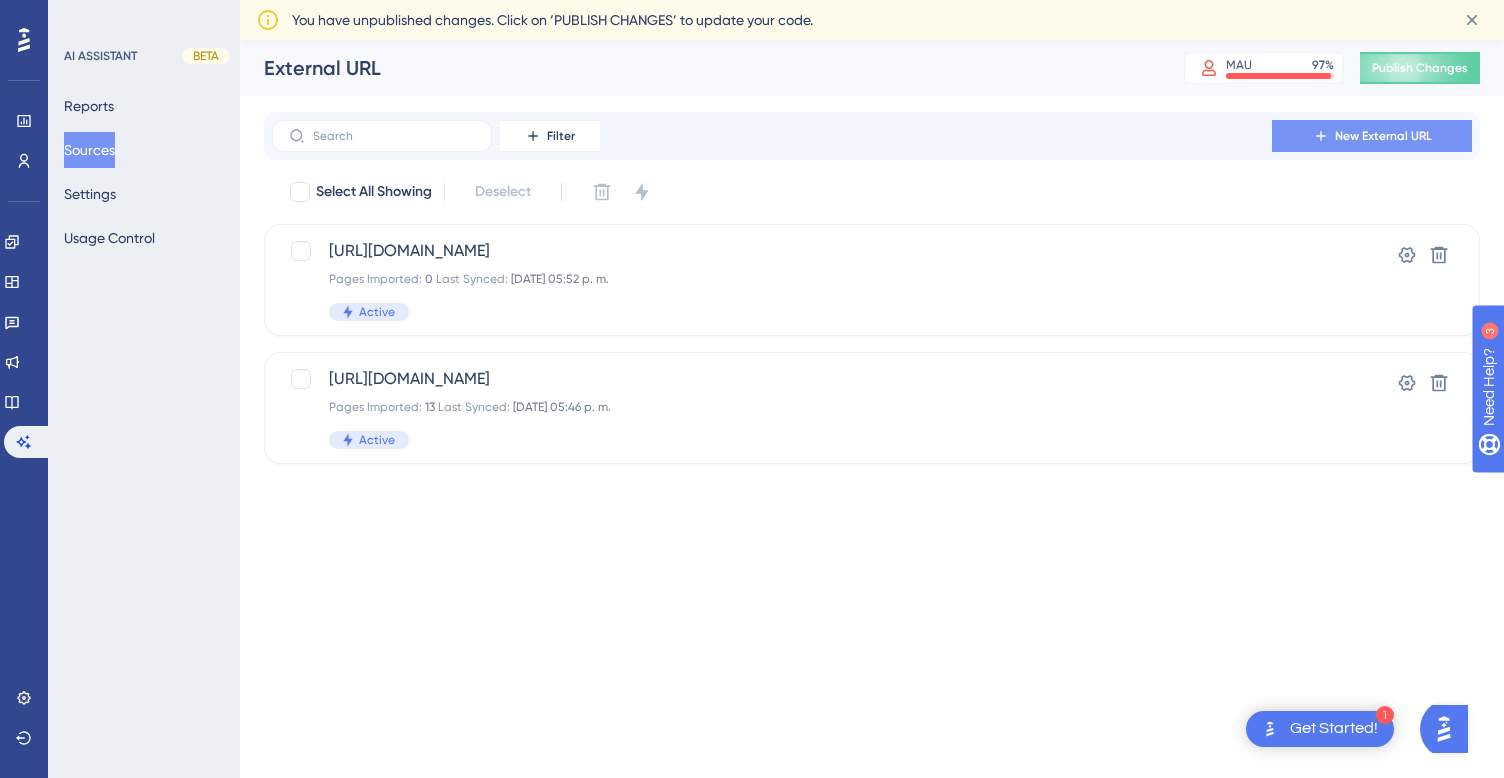 click on "New External URL" at bounding box center [1383, 136] 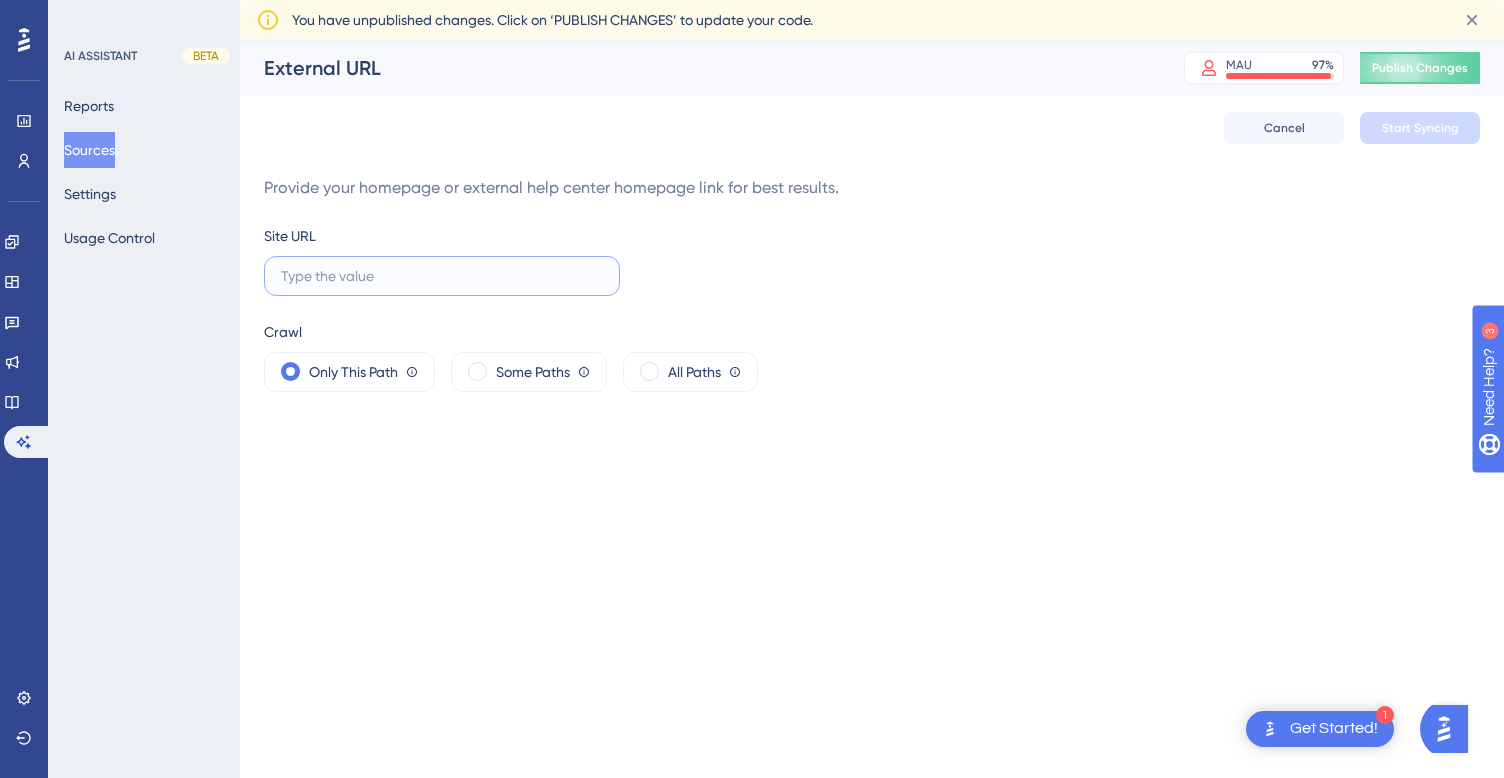 click at bounding box center [442, 276] 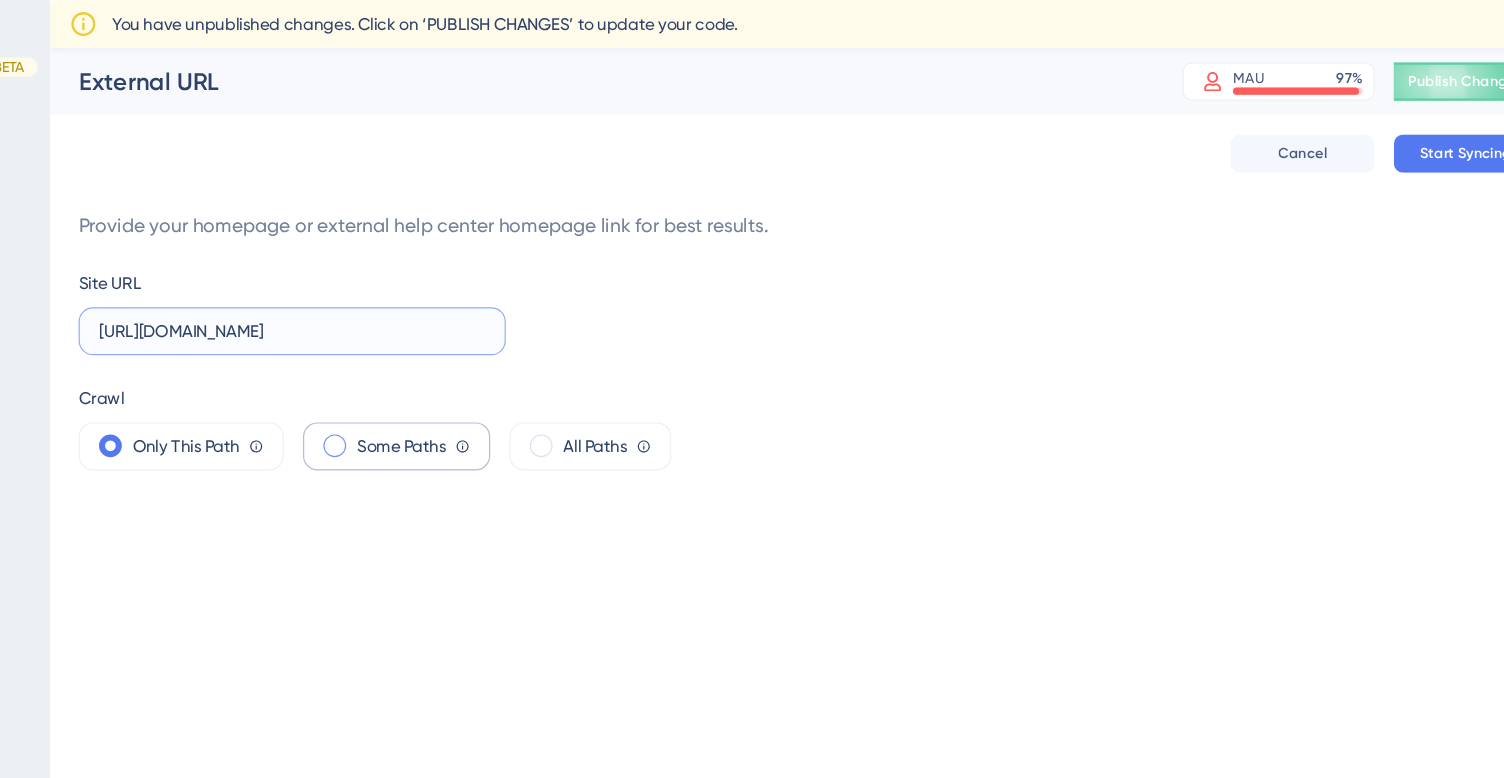 type on "[URL][DOMAIN_NAME]" 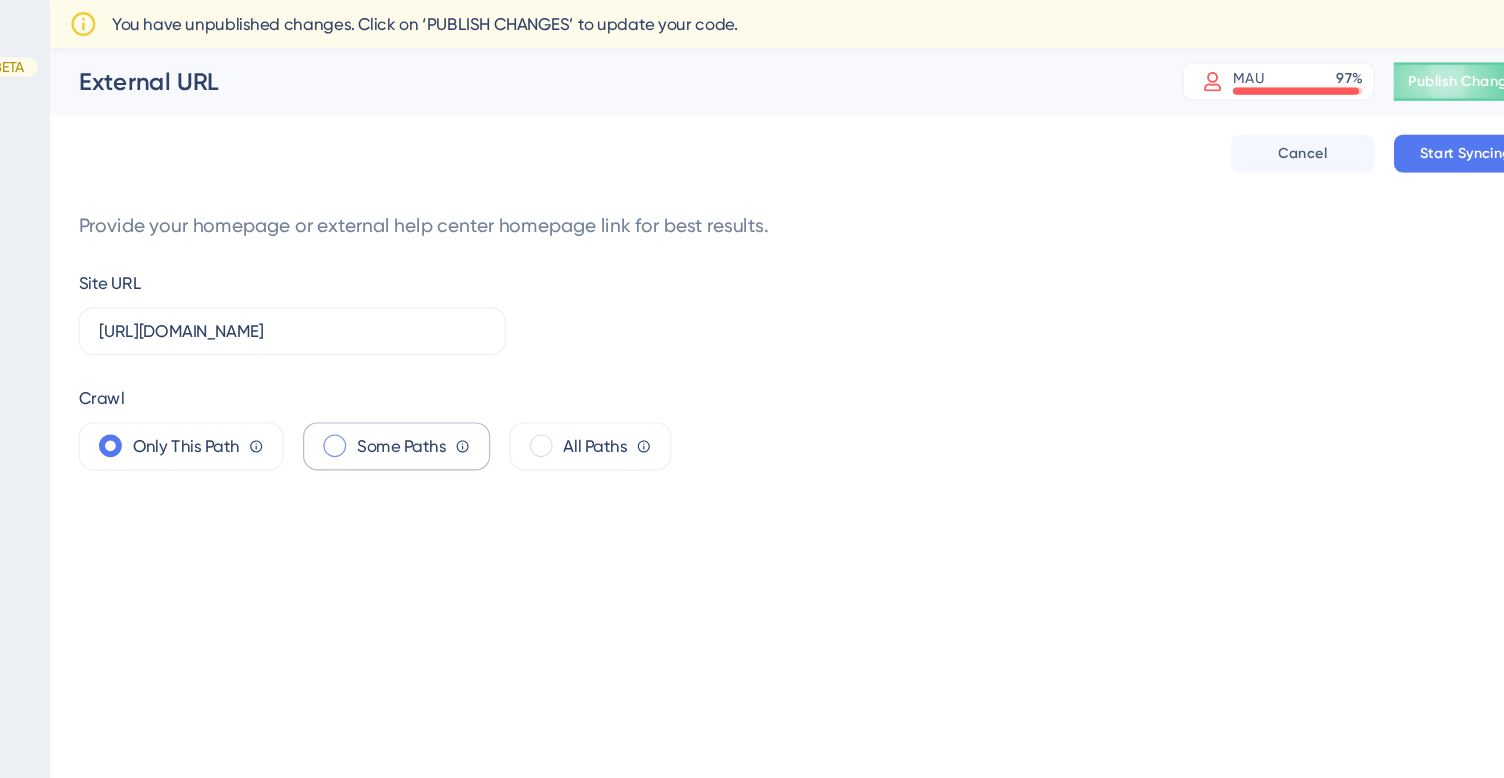 click on "Some Paths" at bounding box center [533, 372] 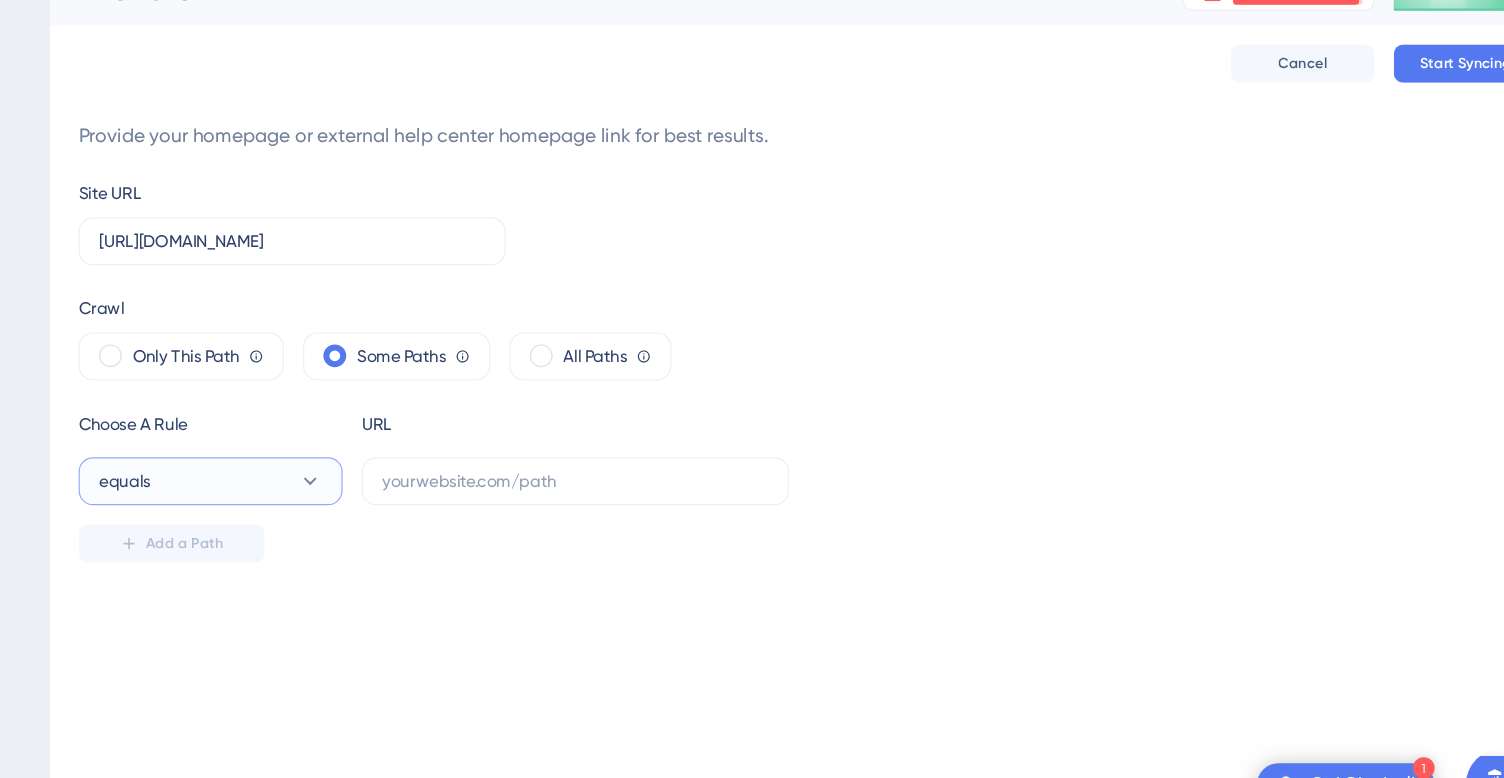 click 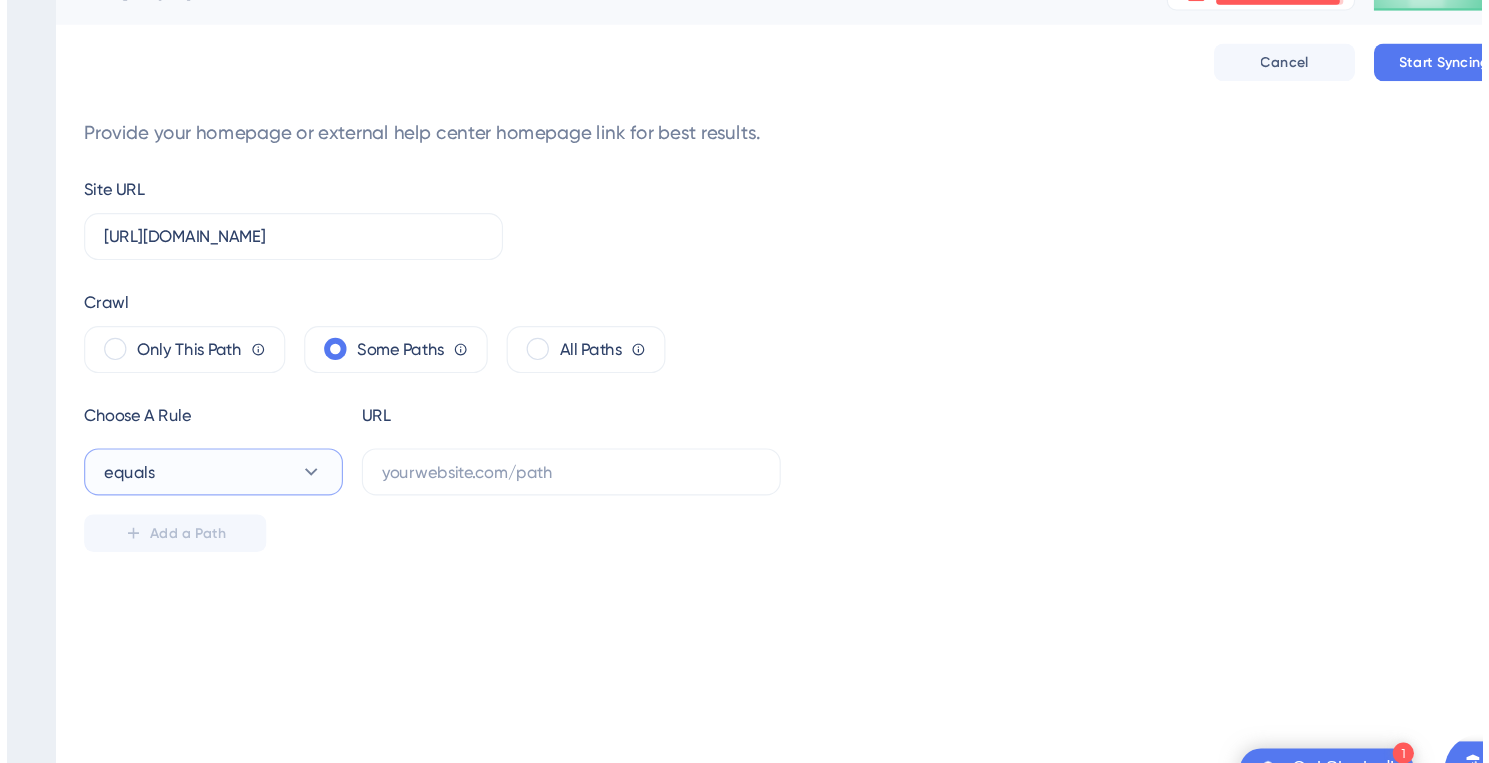 scroll, scrollTop: 62, scrollLeft: 0, axis: vertical 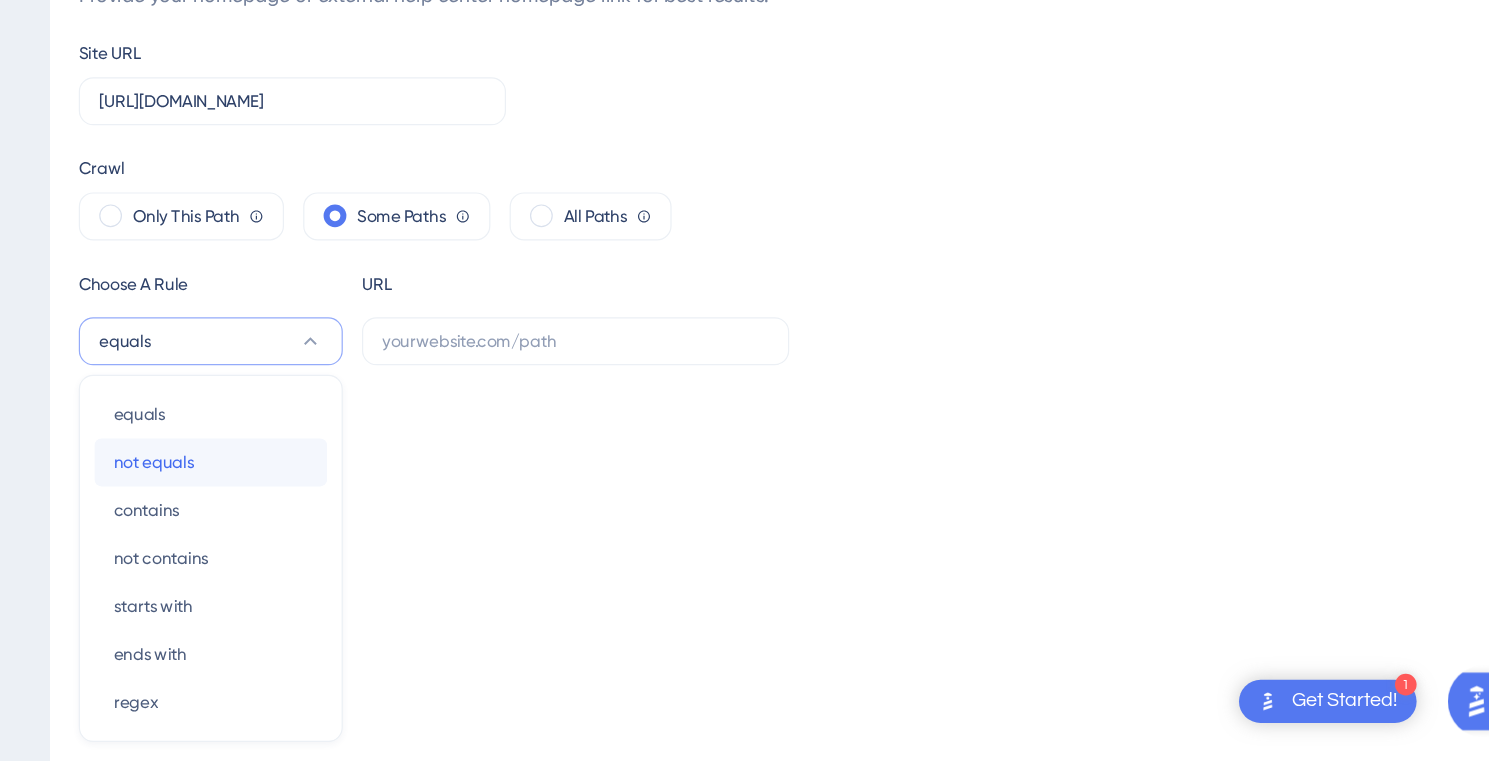 click on "not equals not equals" at bounding box center [374, 515] 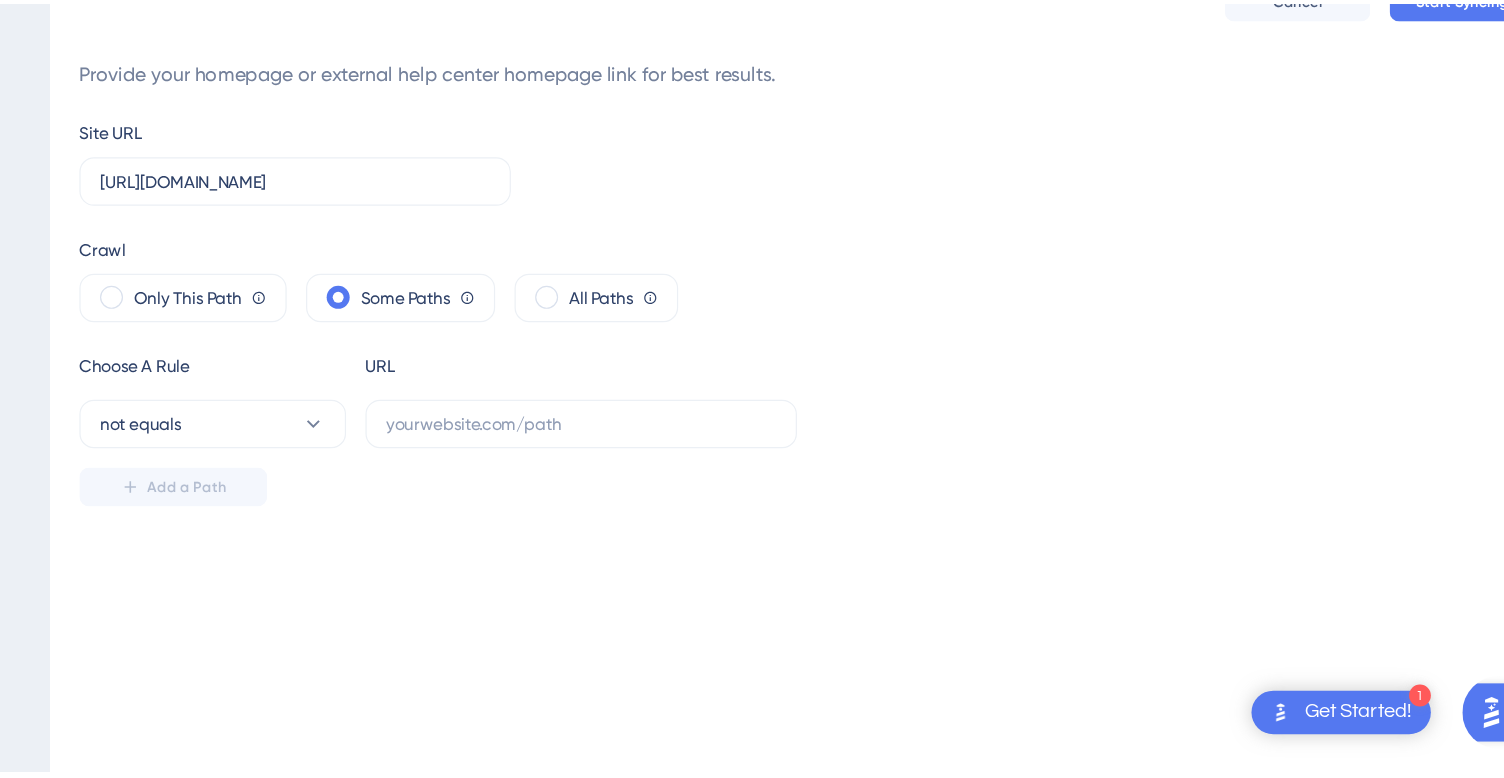 scroll, scrollTop: 0, scrollLeft: 0, axis: both 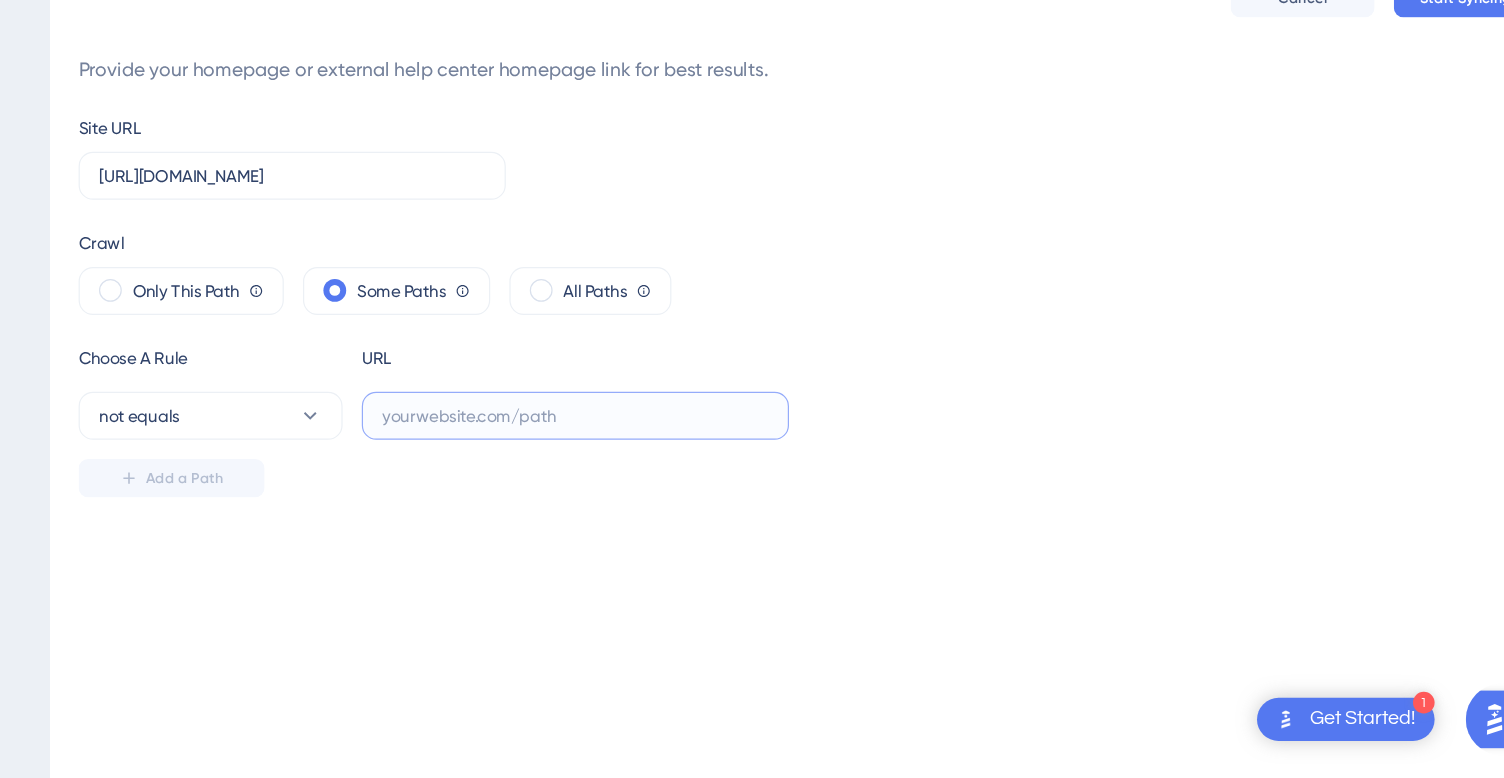 click at bounding box center [678, 476] 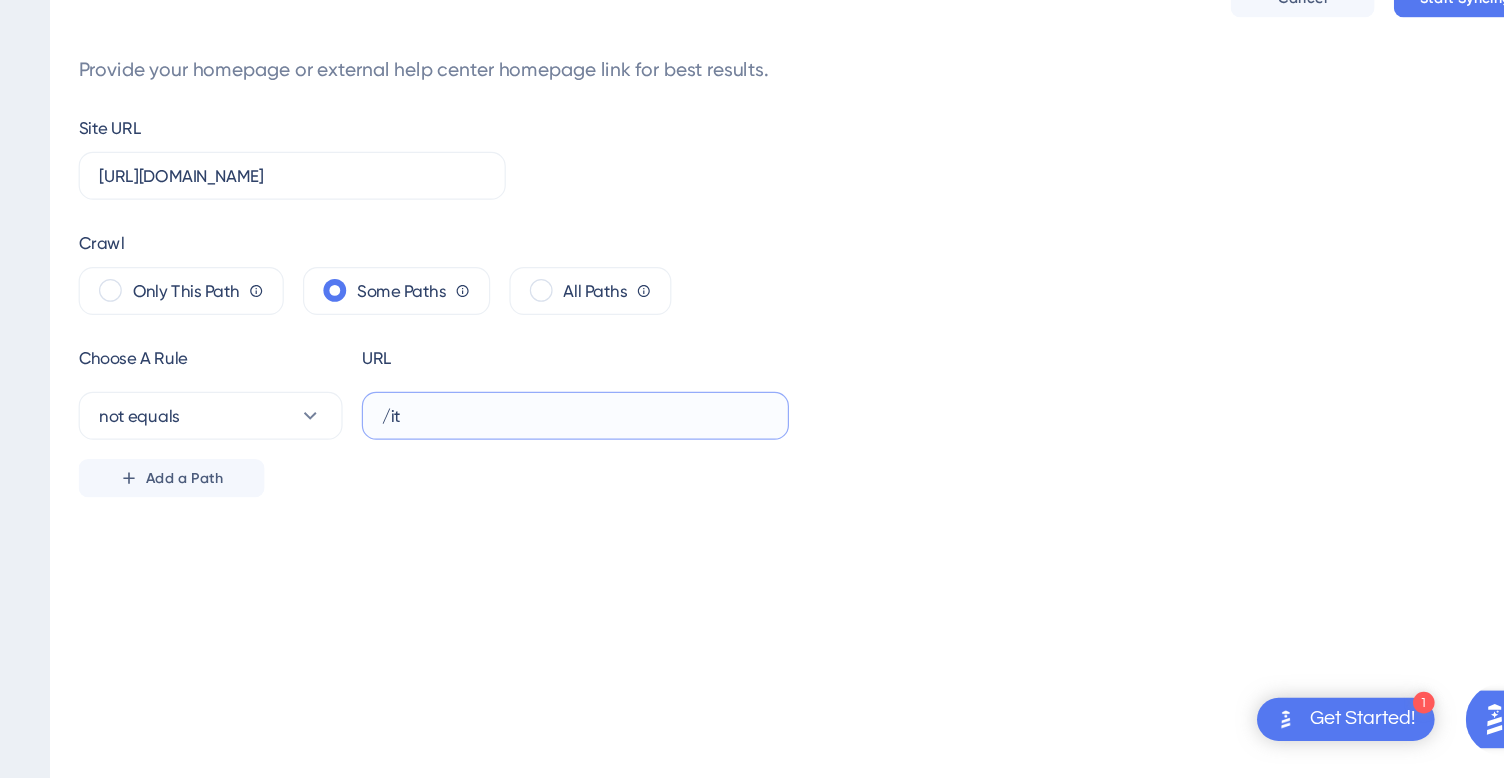 drag, startPoint x: 577, startPoint y: 467, endPoint x: 536, endPoint y: 460, distance: 41.59327 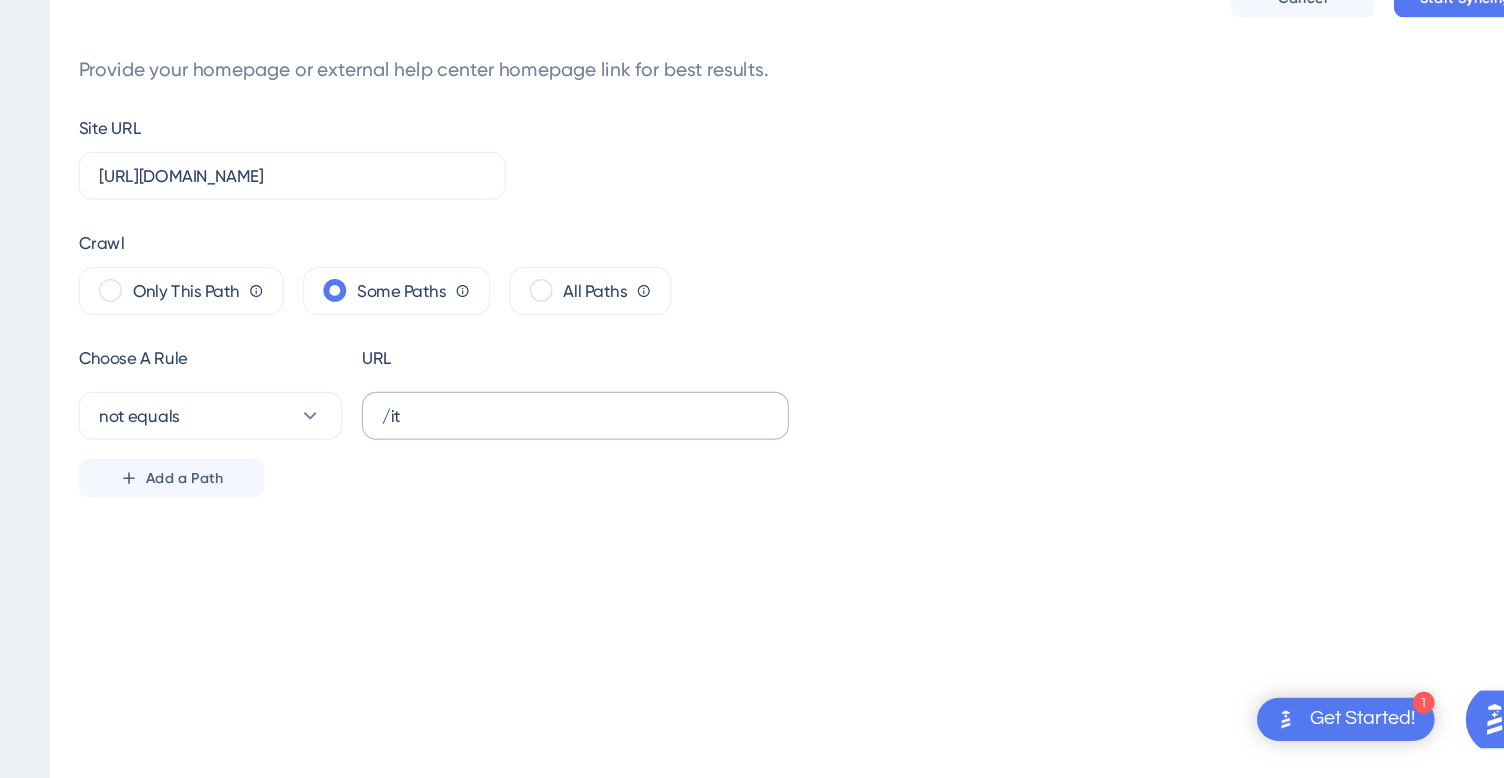 drag, startPoint x: 563, startPoint y: 487, endPoint x: 511, endPoint y: 475, distance: 53.366657 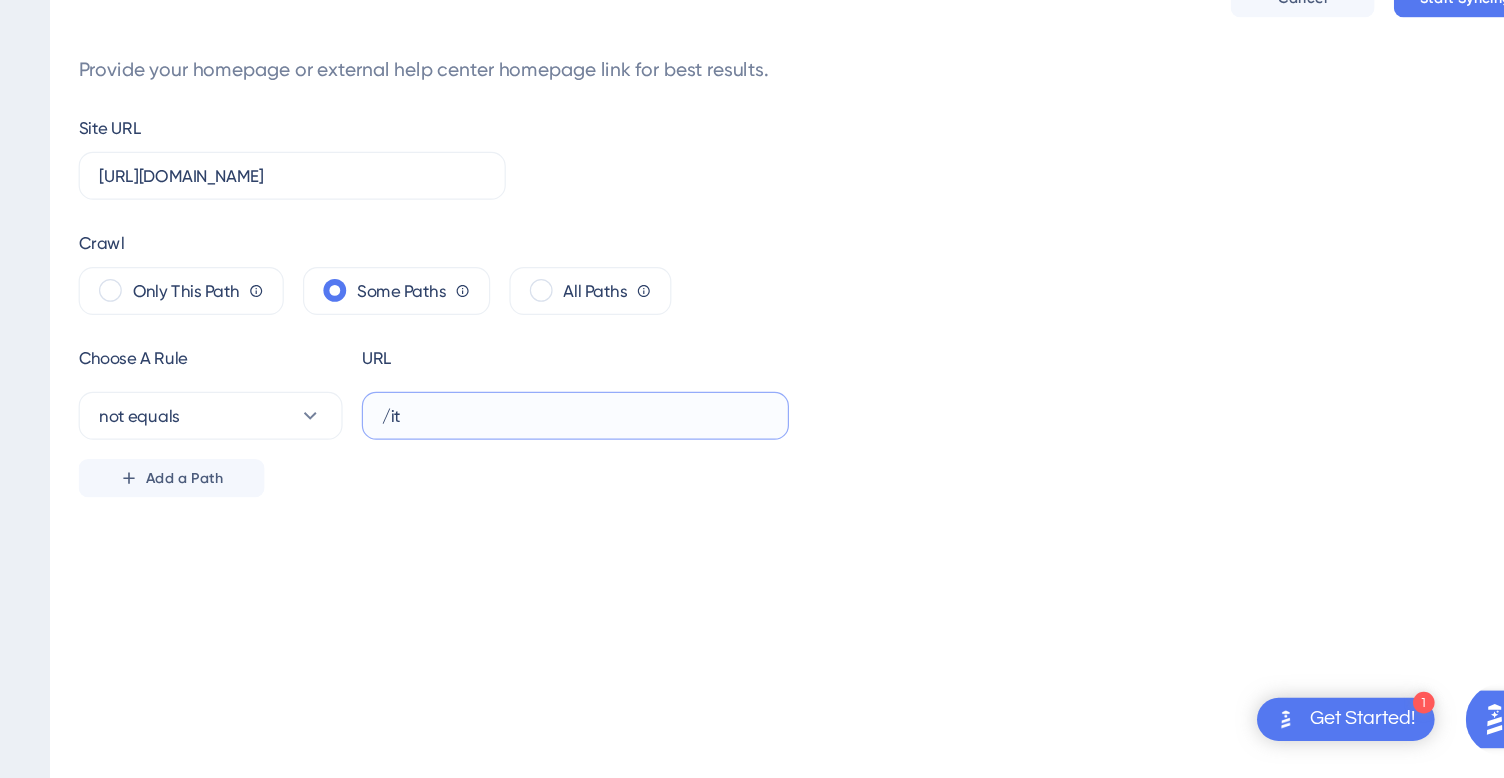 paste on "[URL][DOMAIN_NAME]" 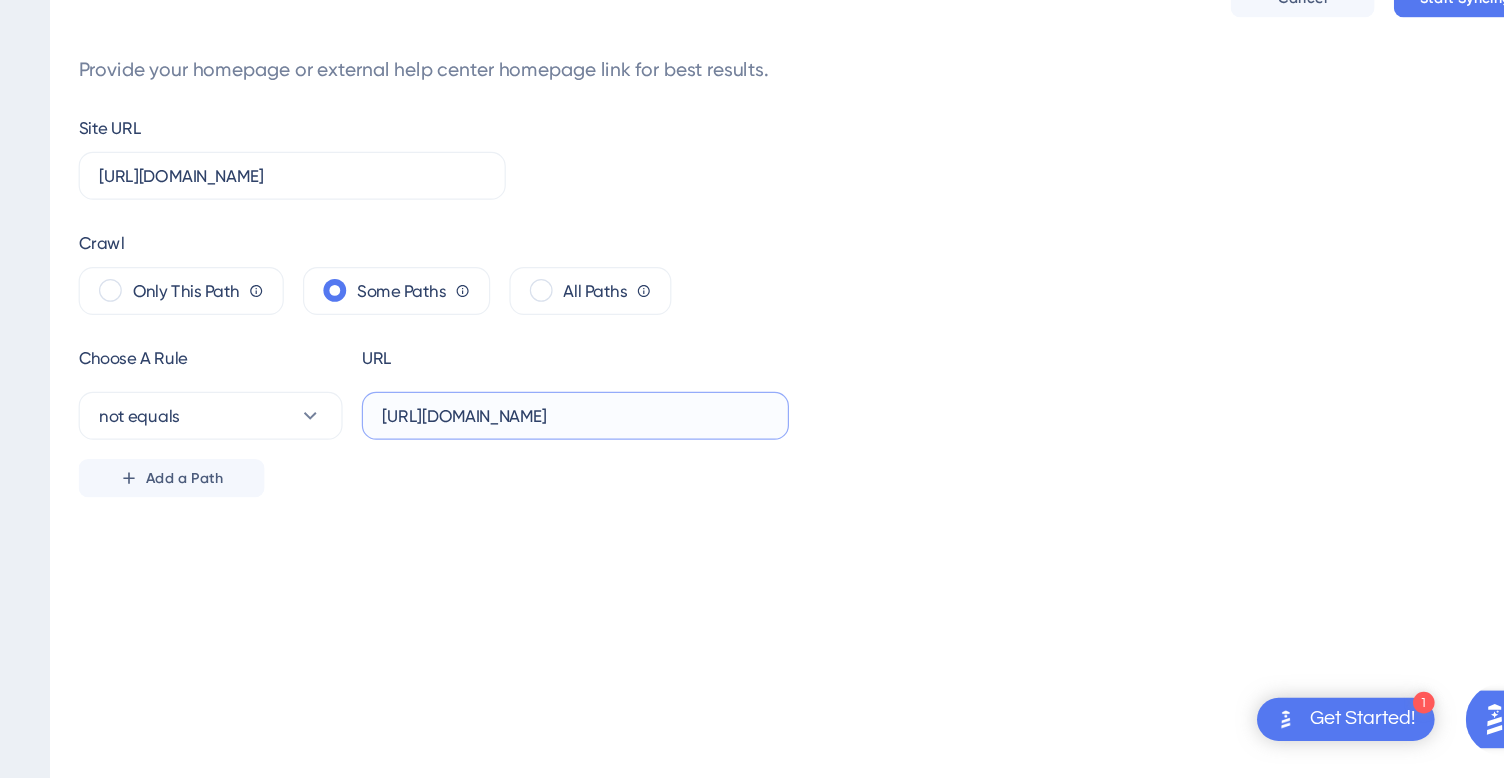 type on "[URL][DOMAIN_NAME]" 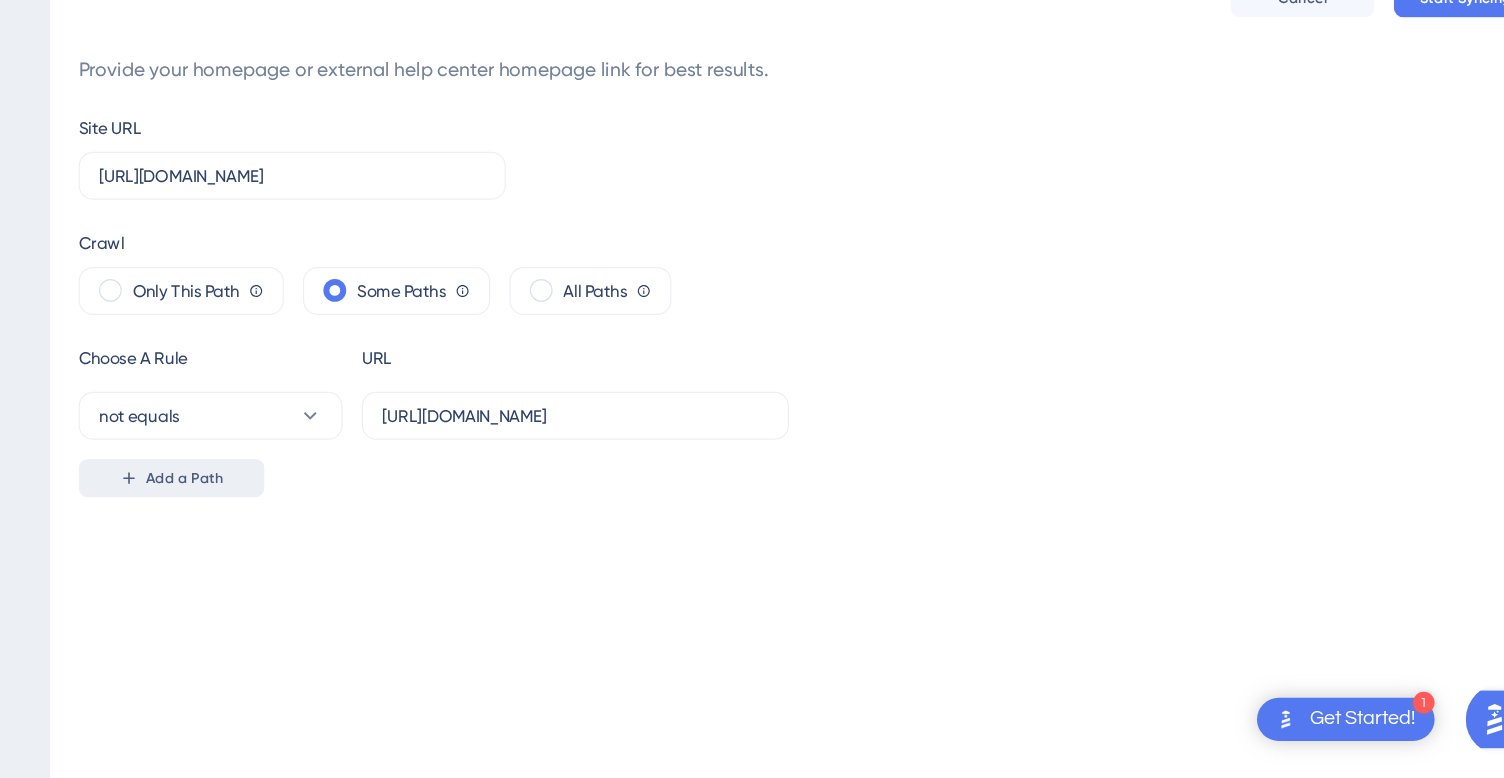 drag, startPoint x: 591, startPoint y: 569, endPoint x: 381, endPoint y: 536, distance: 212.57704 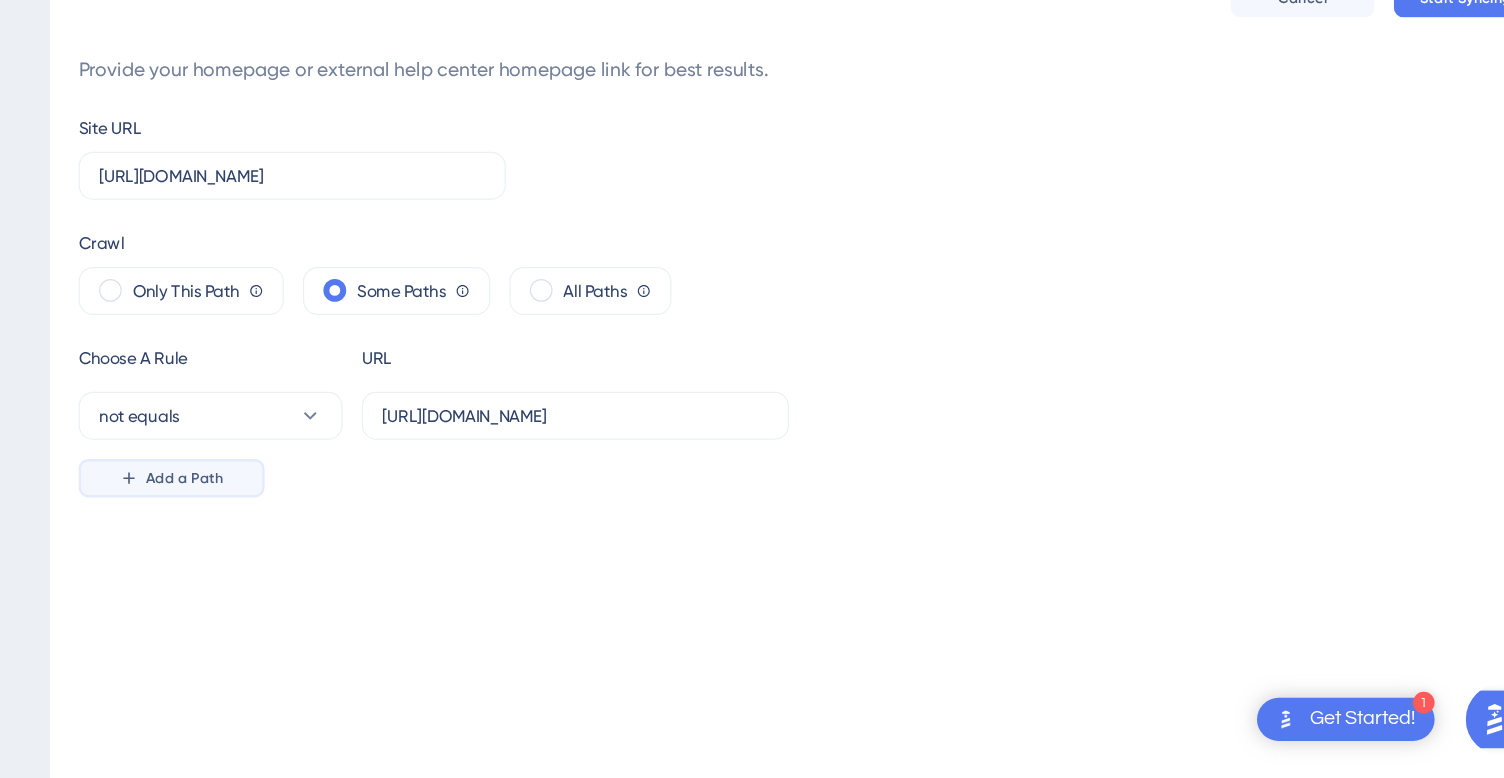 click on "Add a Path" at bounding box center [352, 528] 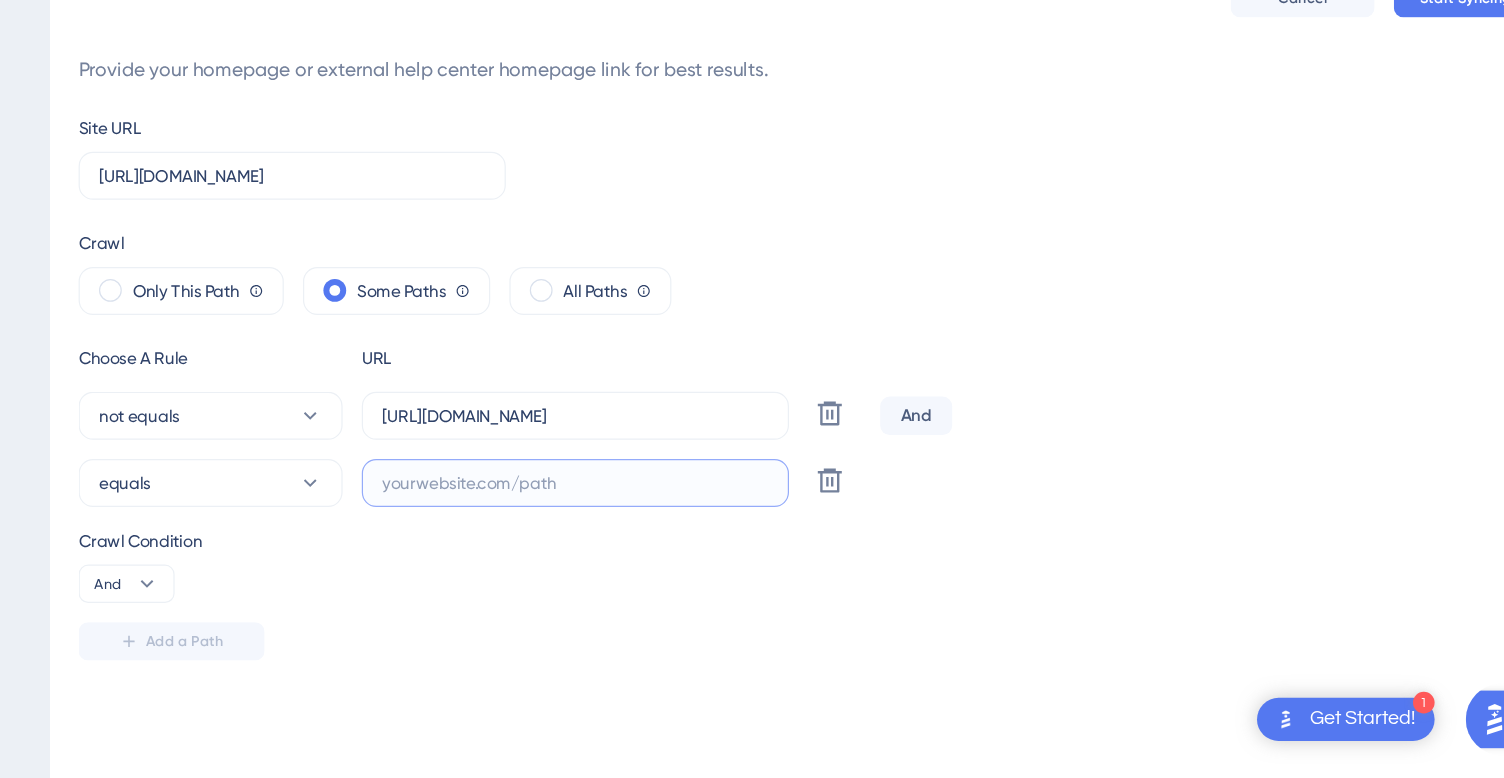 click at bounding box center (678, 532) 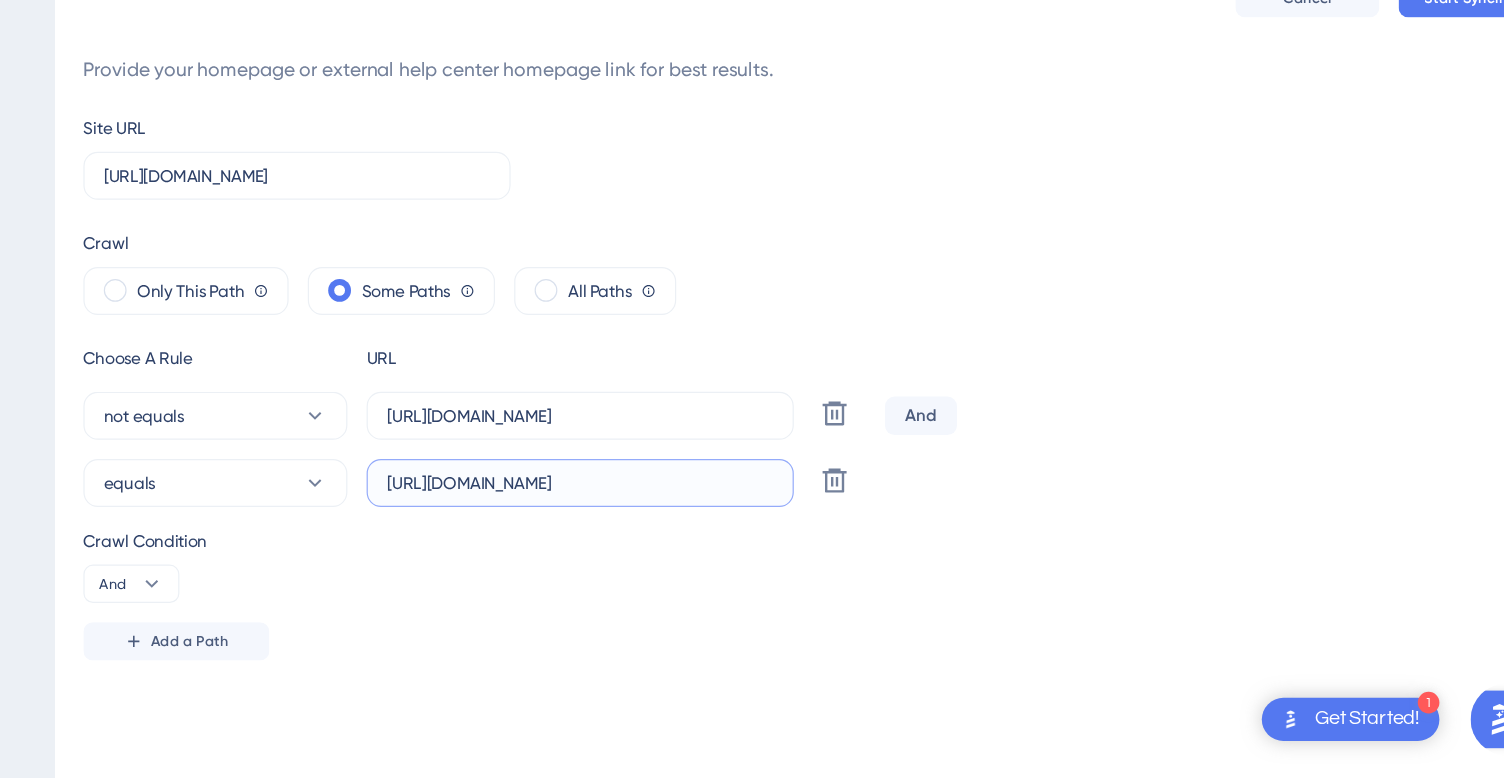 drag, startPoint x: 714, startPoint y: 532, endPoint x: 812, endPoint y: 534, distance: 98.02041 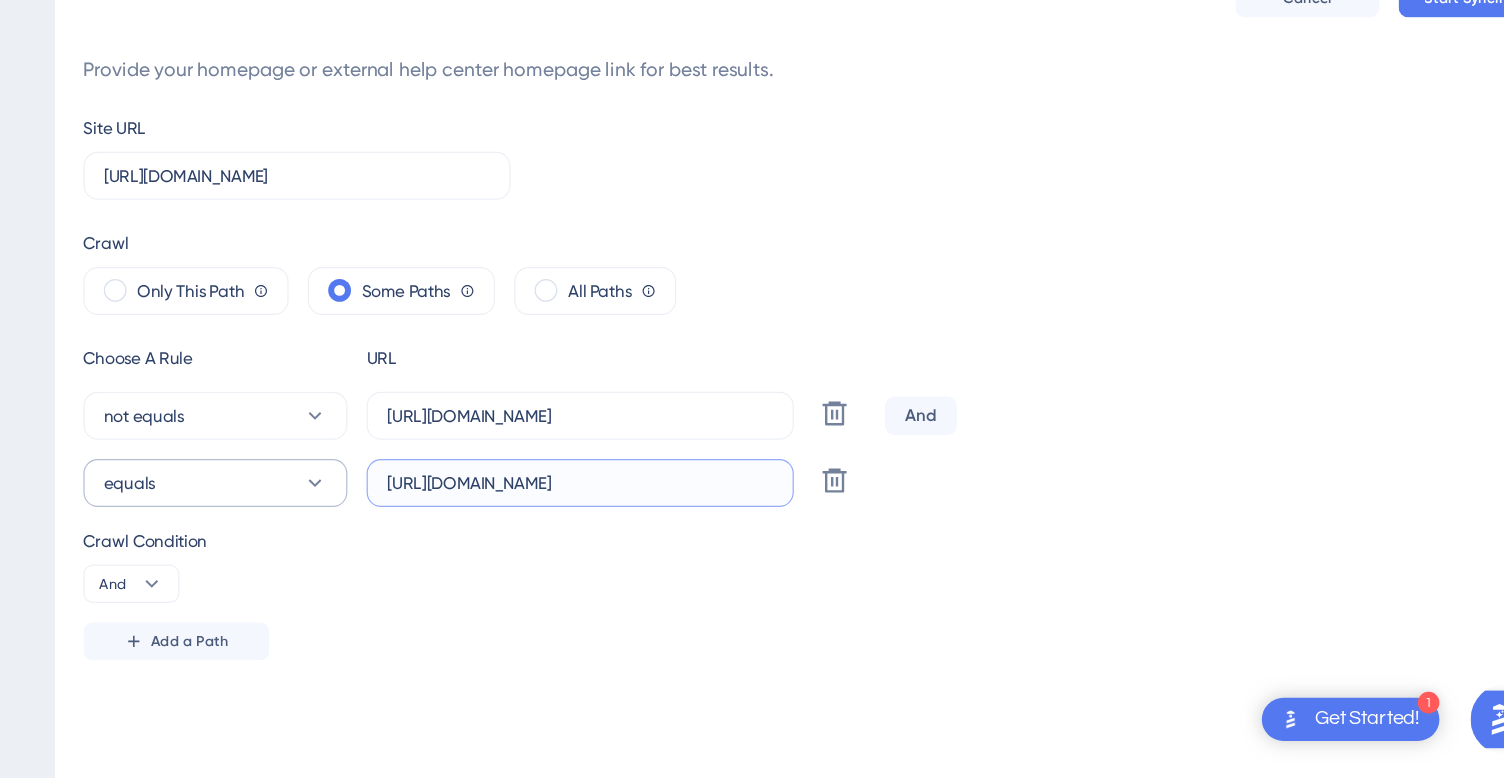 type on "[URL][DOMAIN_NAME]" 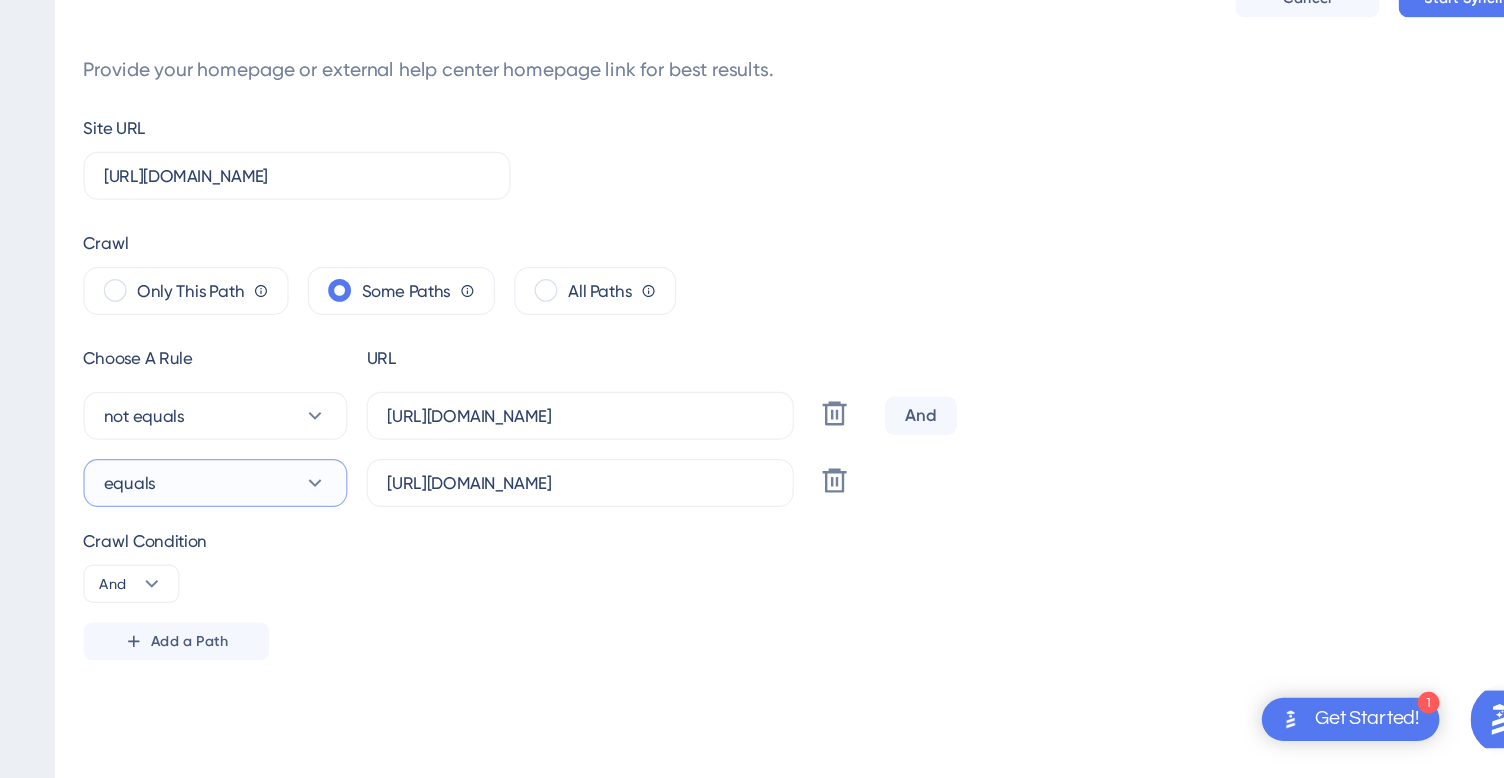 click on "equals" at bounding box center (374, 532) 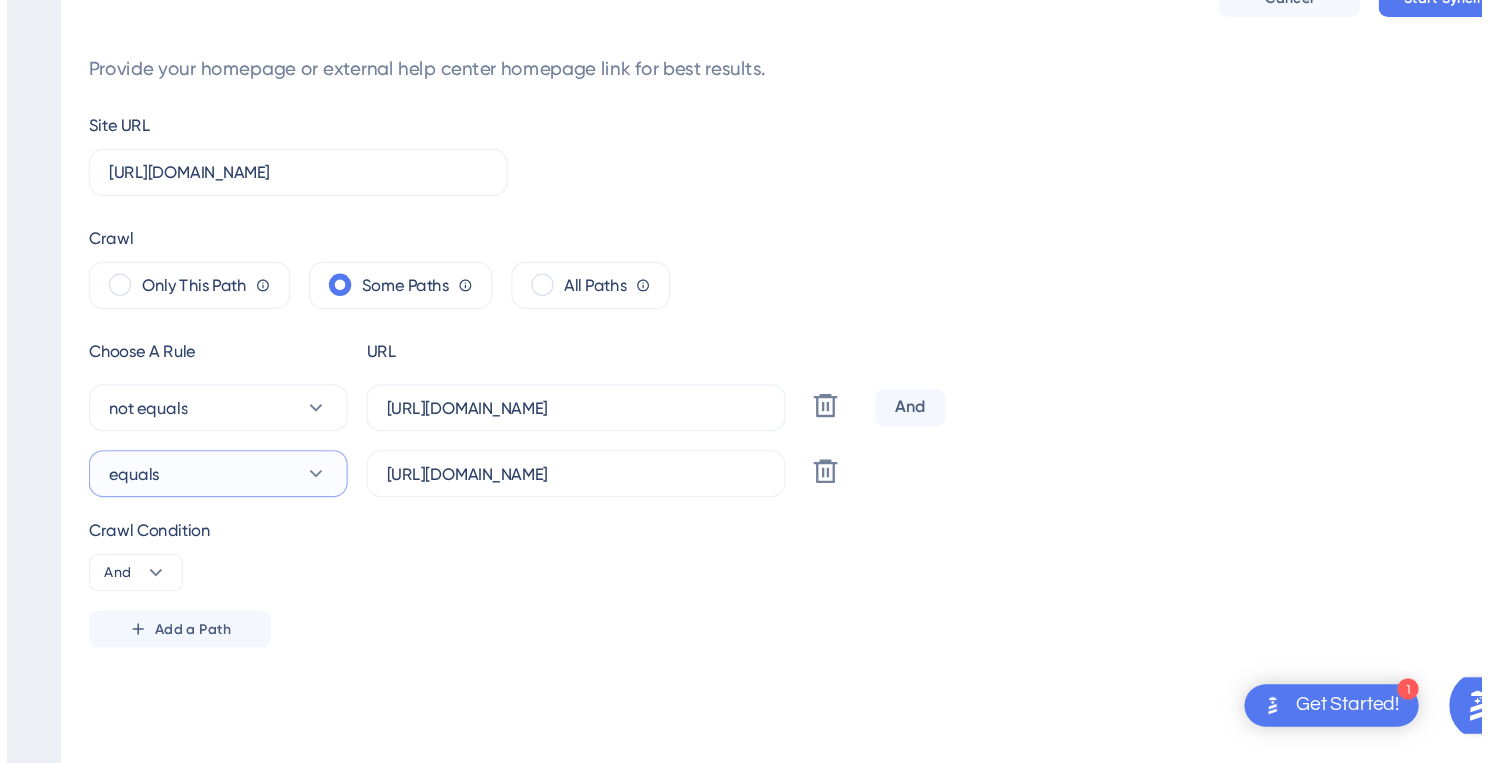 scroll, scrollTop: 118, scrollLeft: 0, axis: vertical 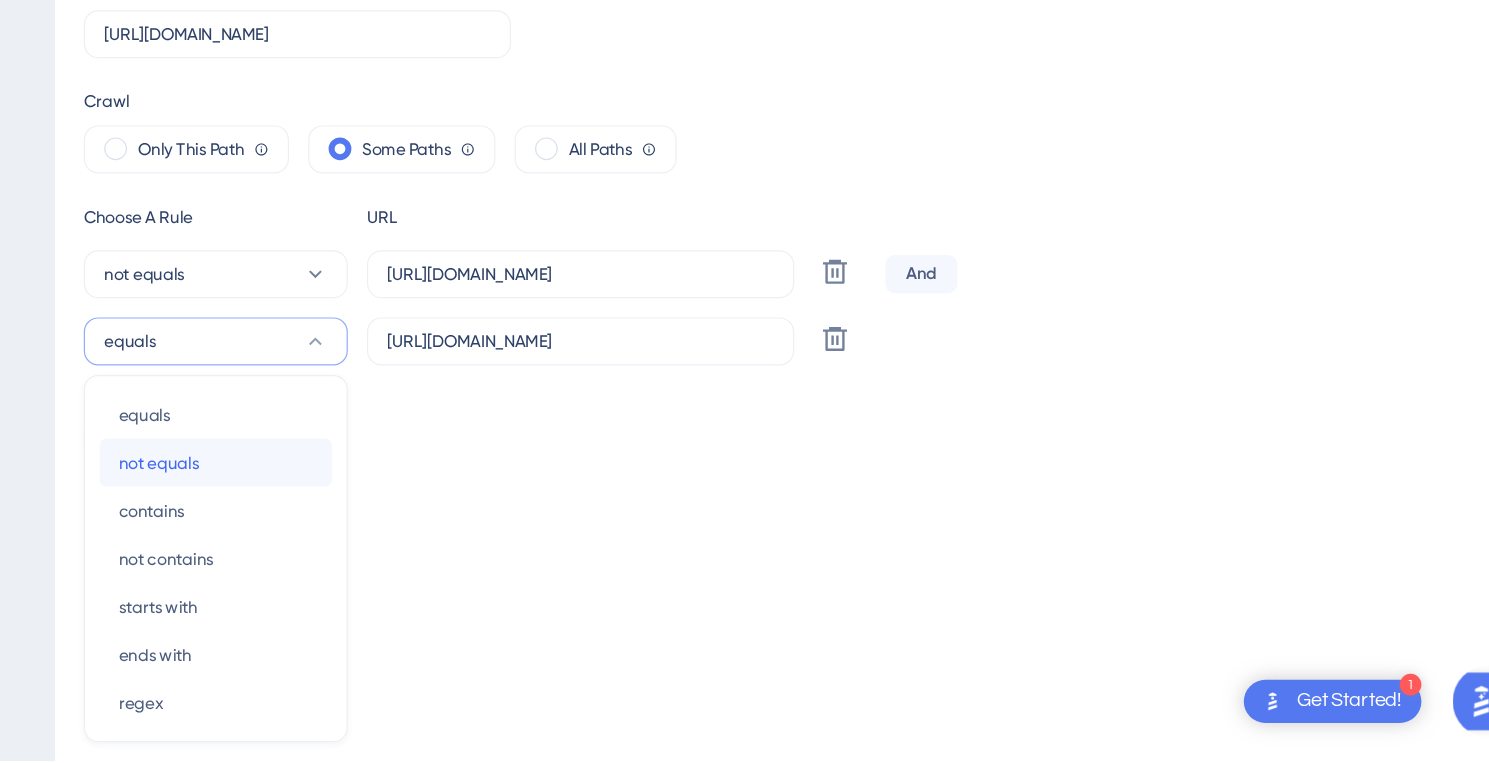 click on "not equals" at bounding box center [326, 515] 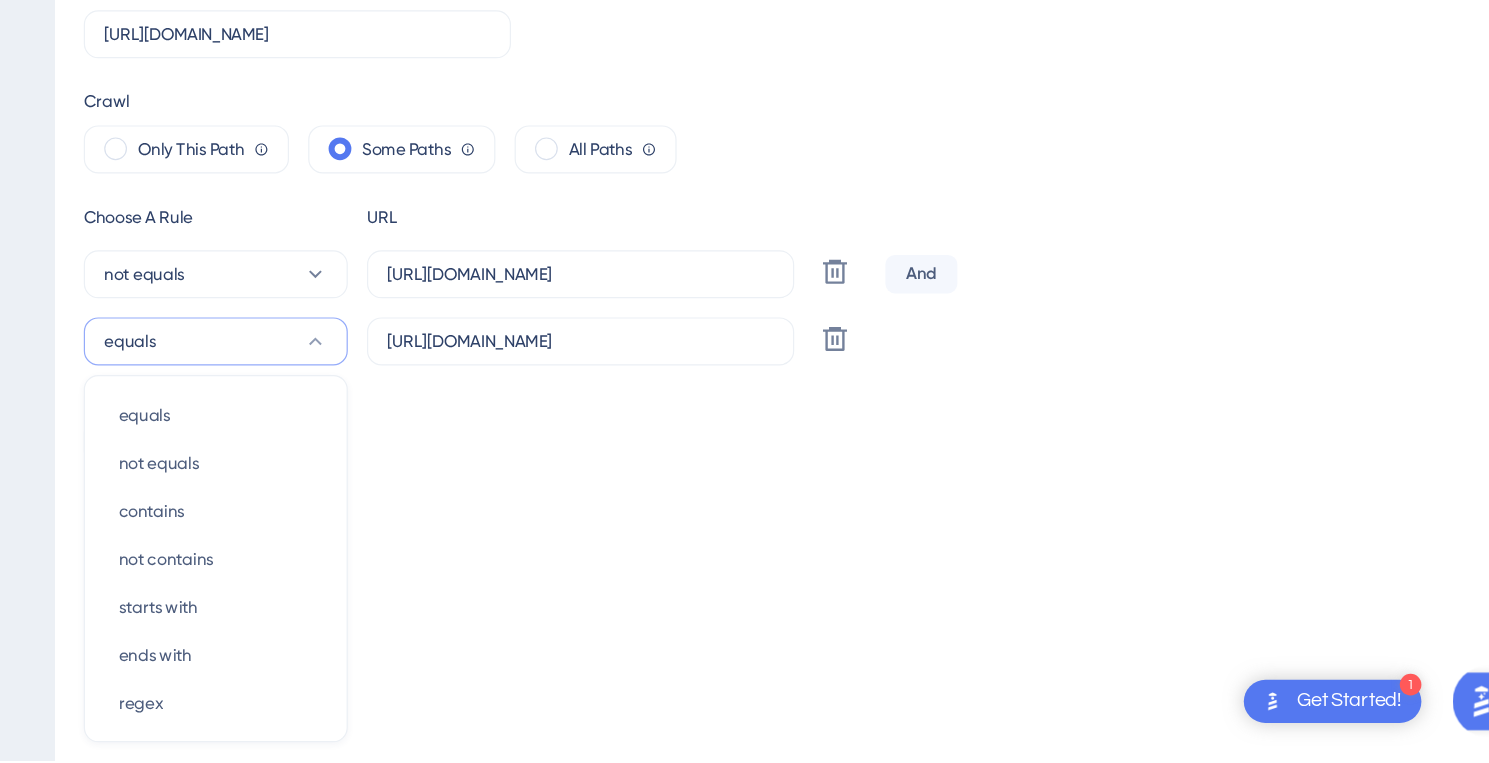 scroll, scrollTop: 0, scrollLeft: 0, axis: both 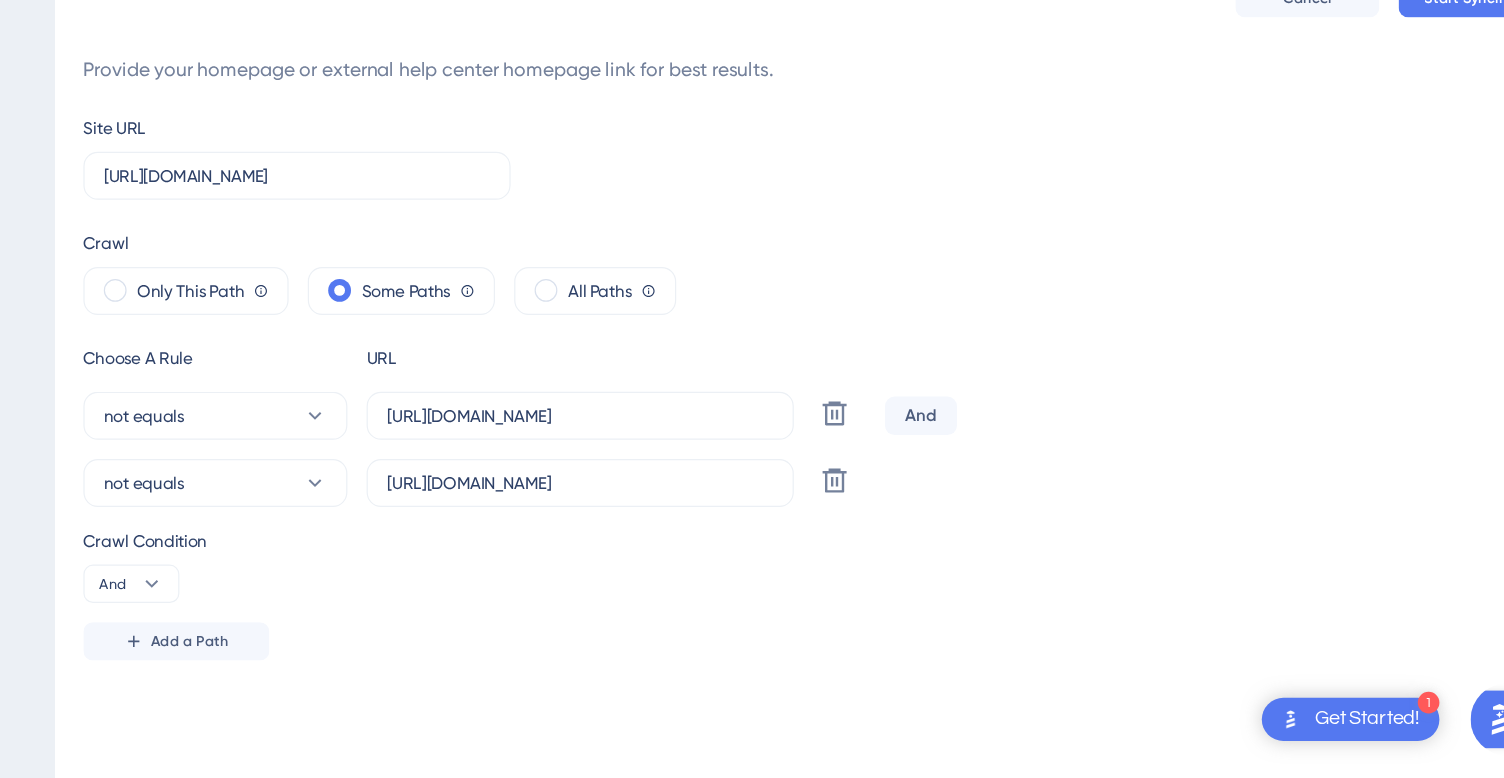 drag, startPoint x: 671, startPoint y: 598, endPoint x: 506, endPoint y: 611, distance: 165.51132 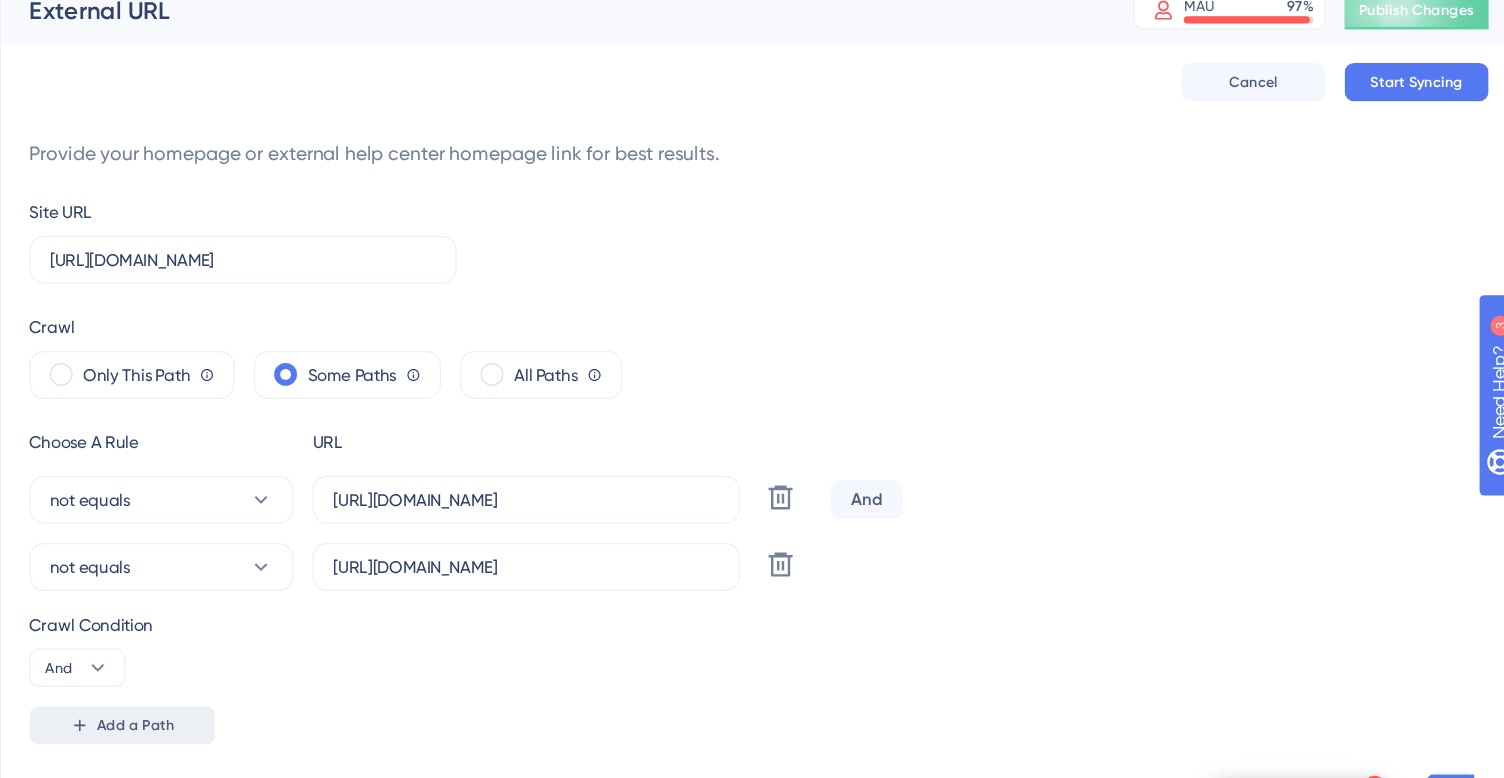 click on "Add a Path" at bounding box center [341, 664] 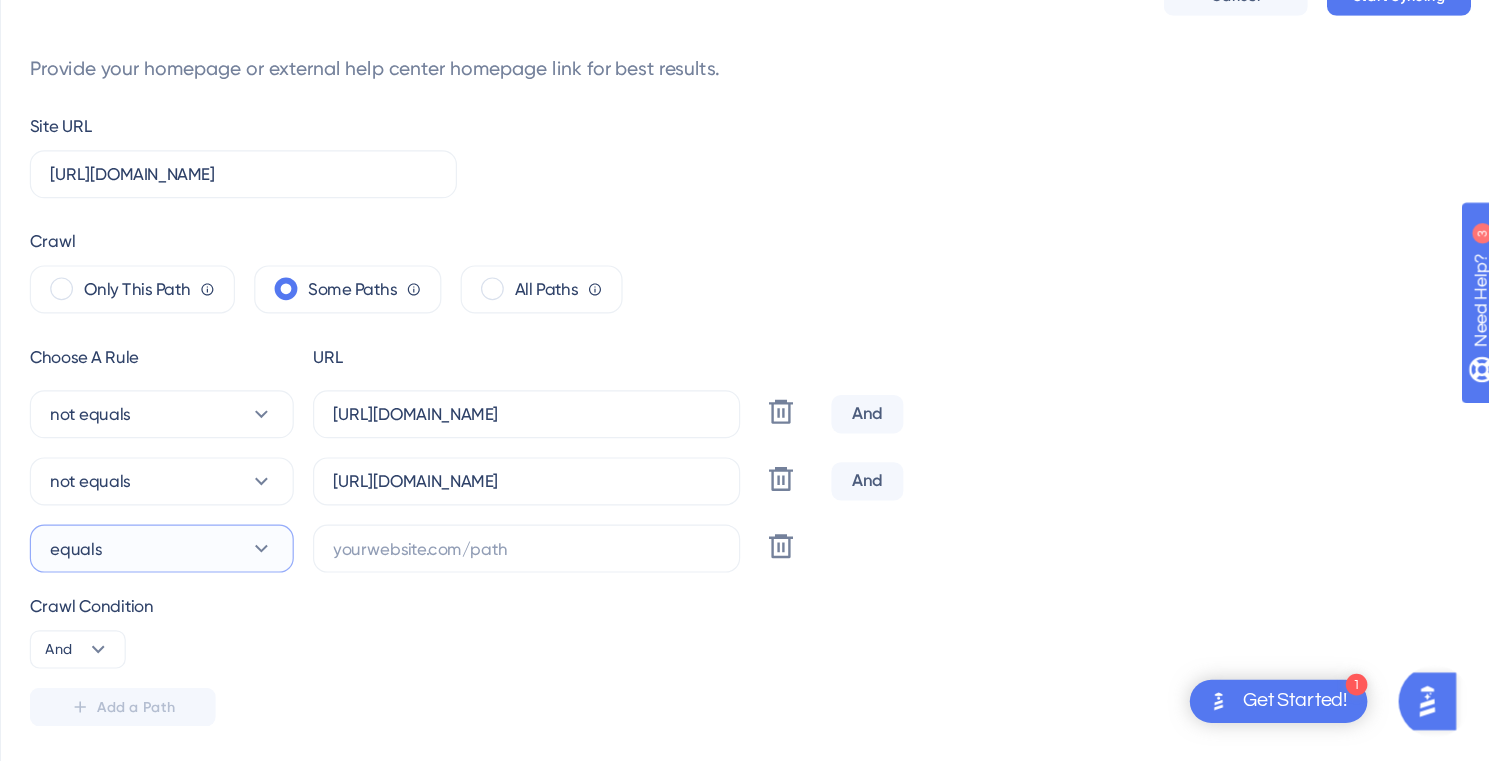 click on "equals" at bounding box center [374, 587] 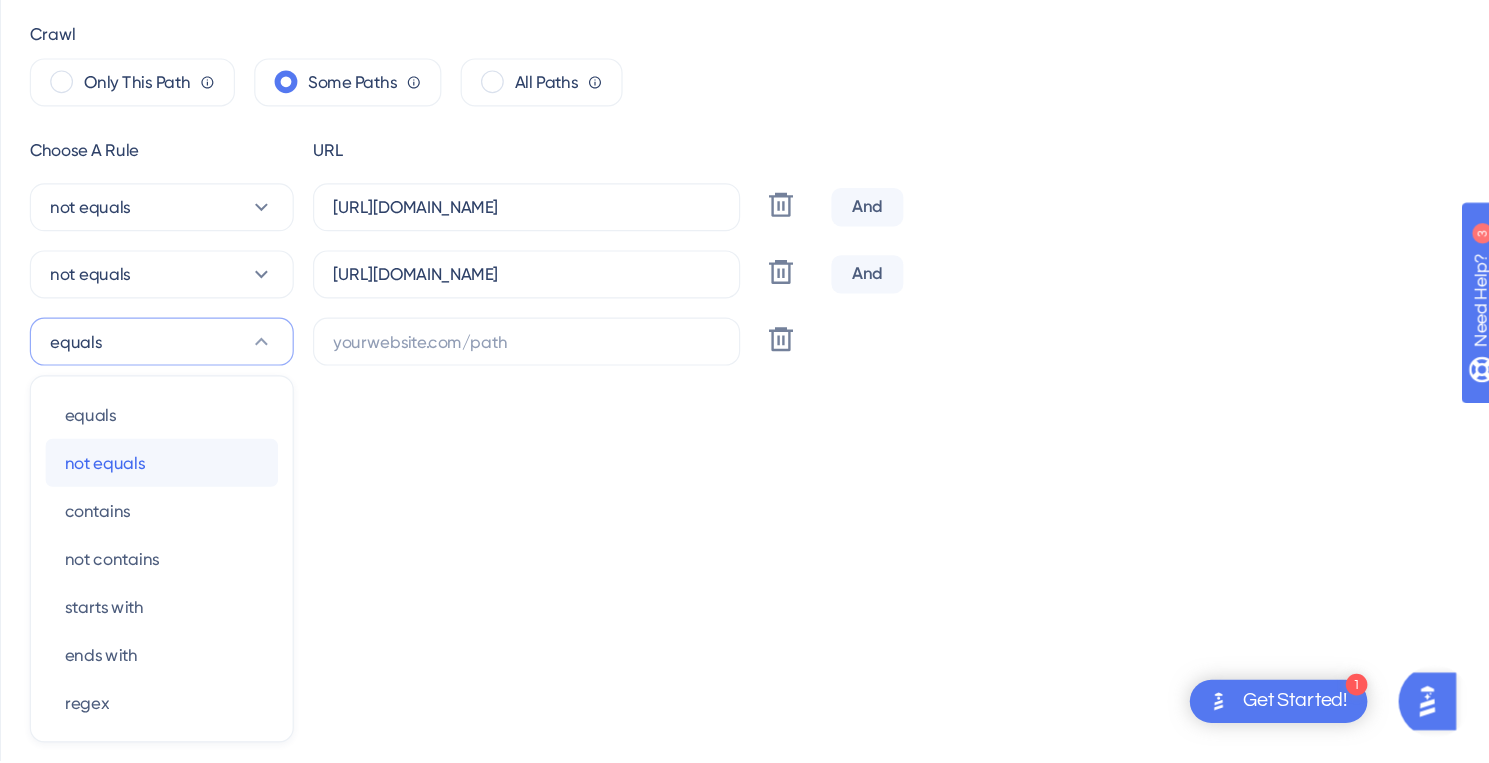click on "not equals" at bounding box center (326, 515) 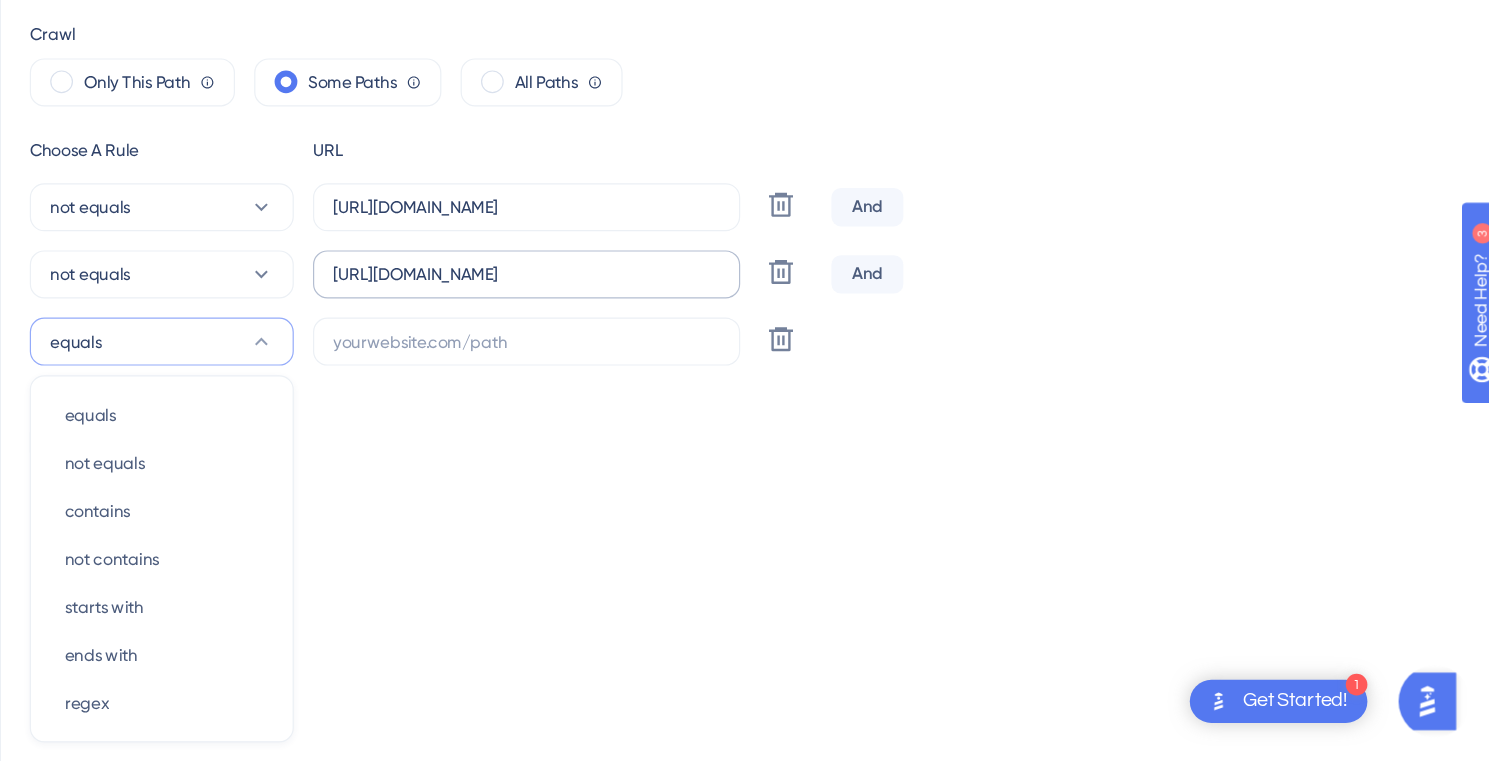 scroll, scrollTop: 37, scrollLeft: 0, axis: vertical 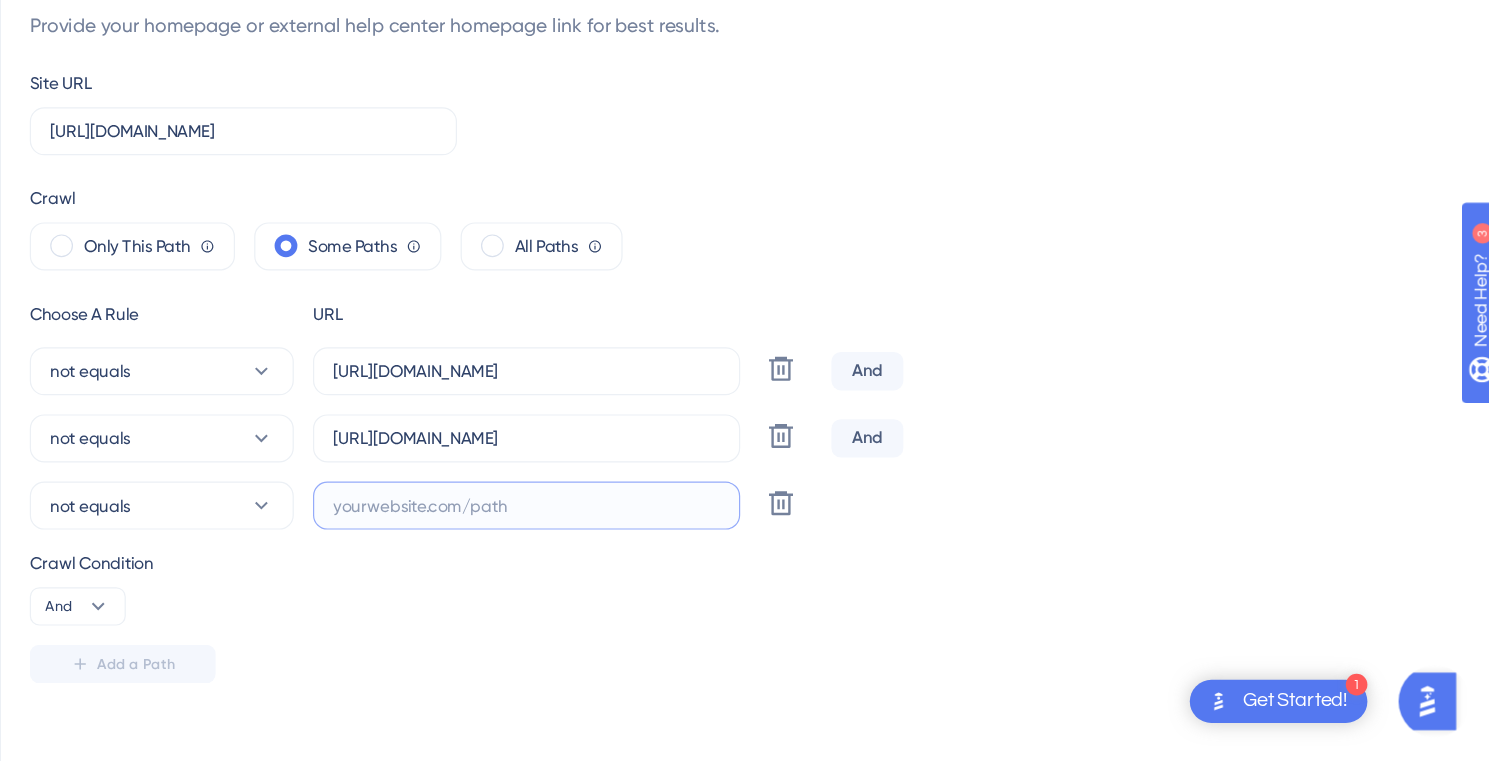 click at bounding box center (678, 551) 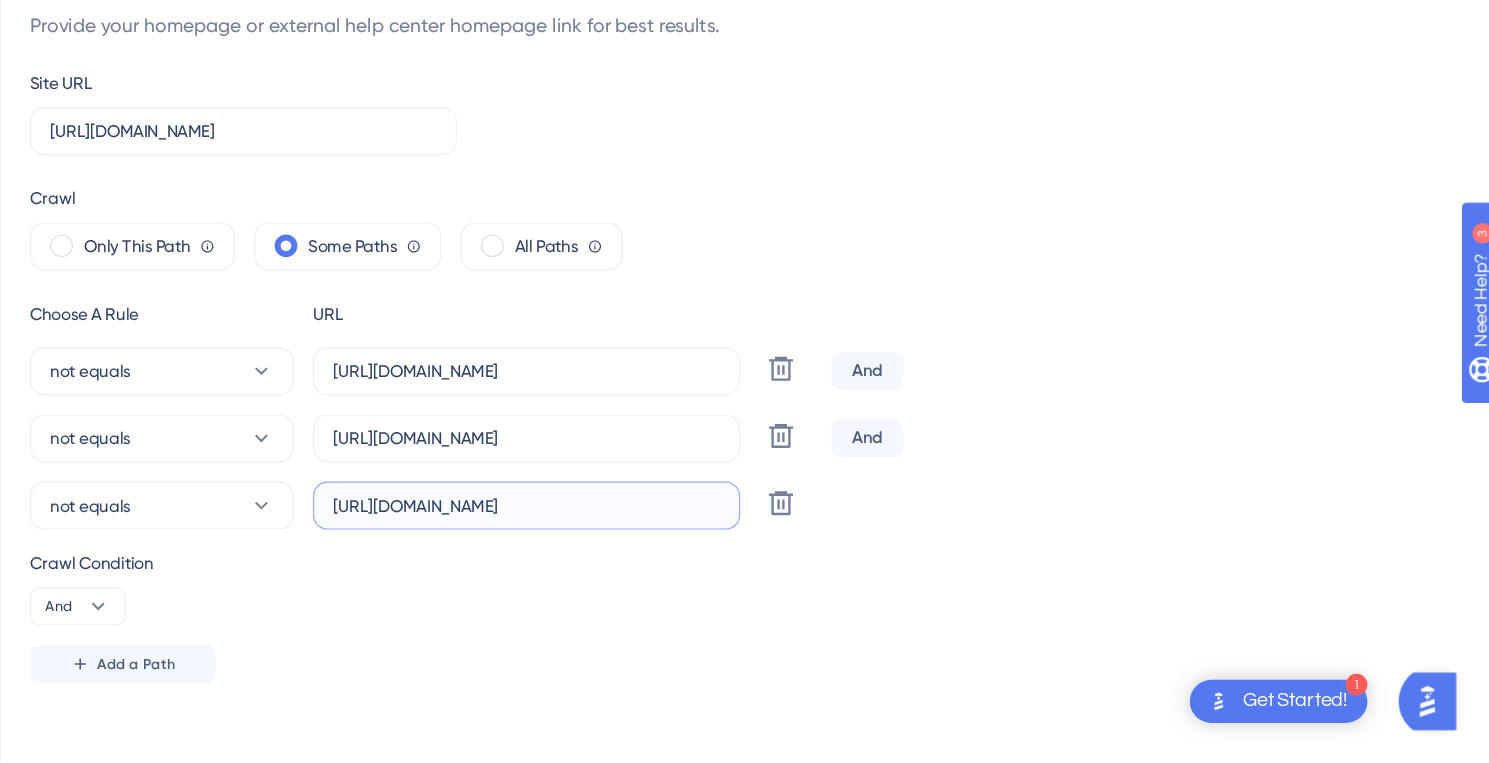 drag, startPoint x: 729, startPoint y: 553, endPoint x: 740, endPoint y: 545, distance: 13.601471 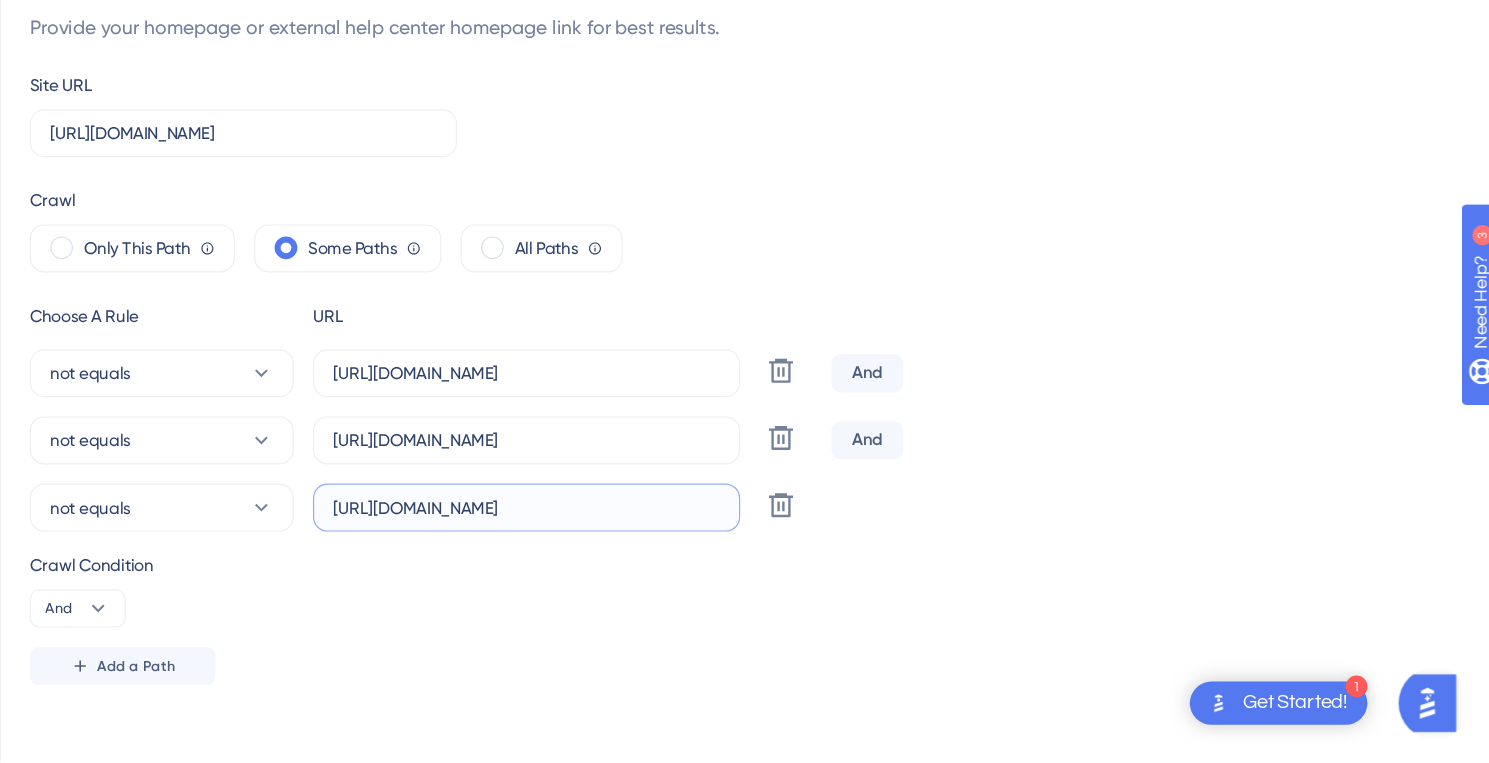 type on "[URL][DOMAIN_NAME]" 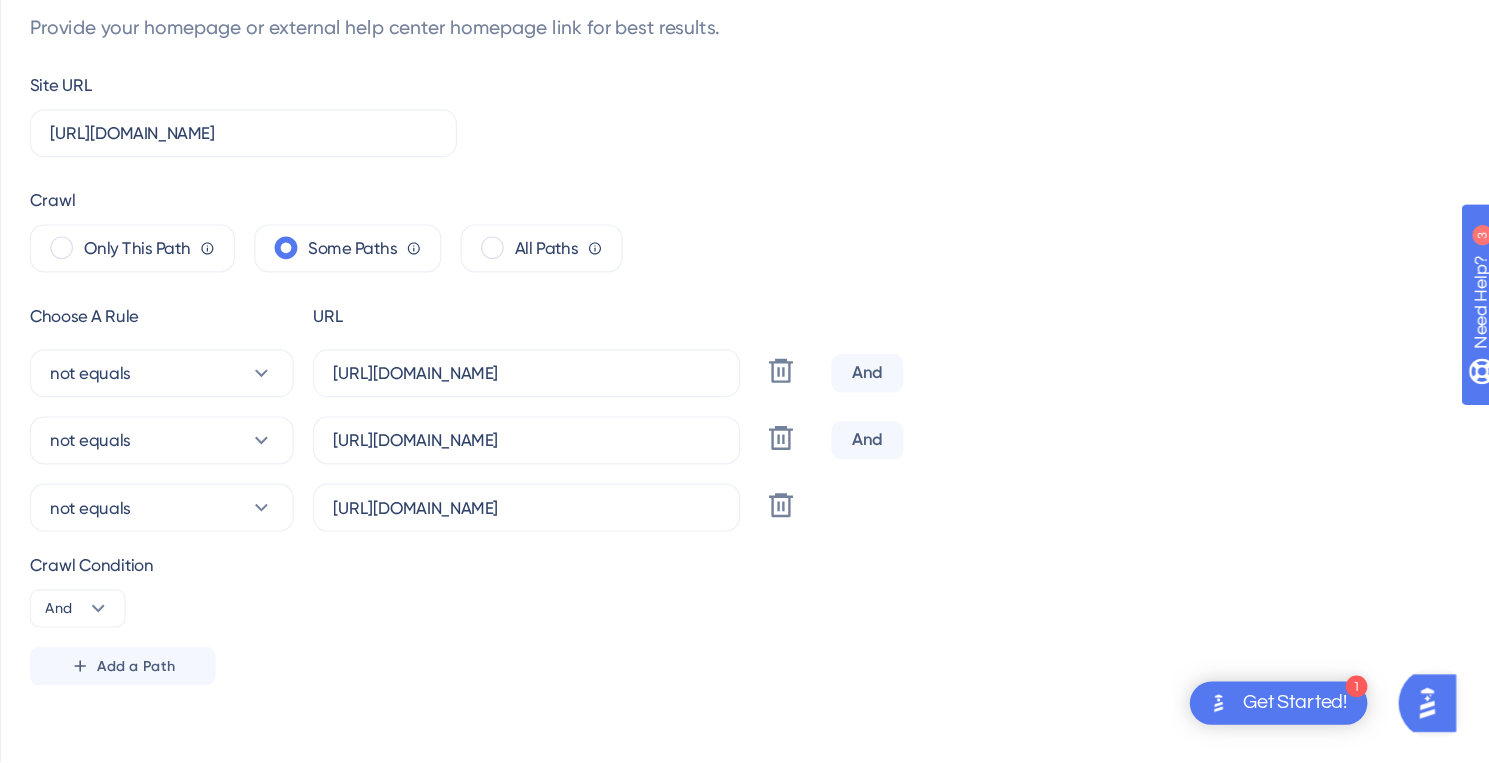 click on "Crawl Condition And" at bounding box center [864, 619] 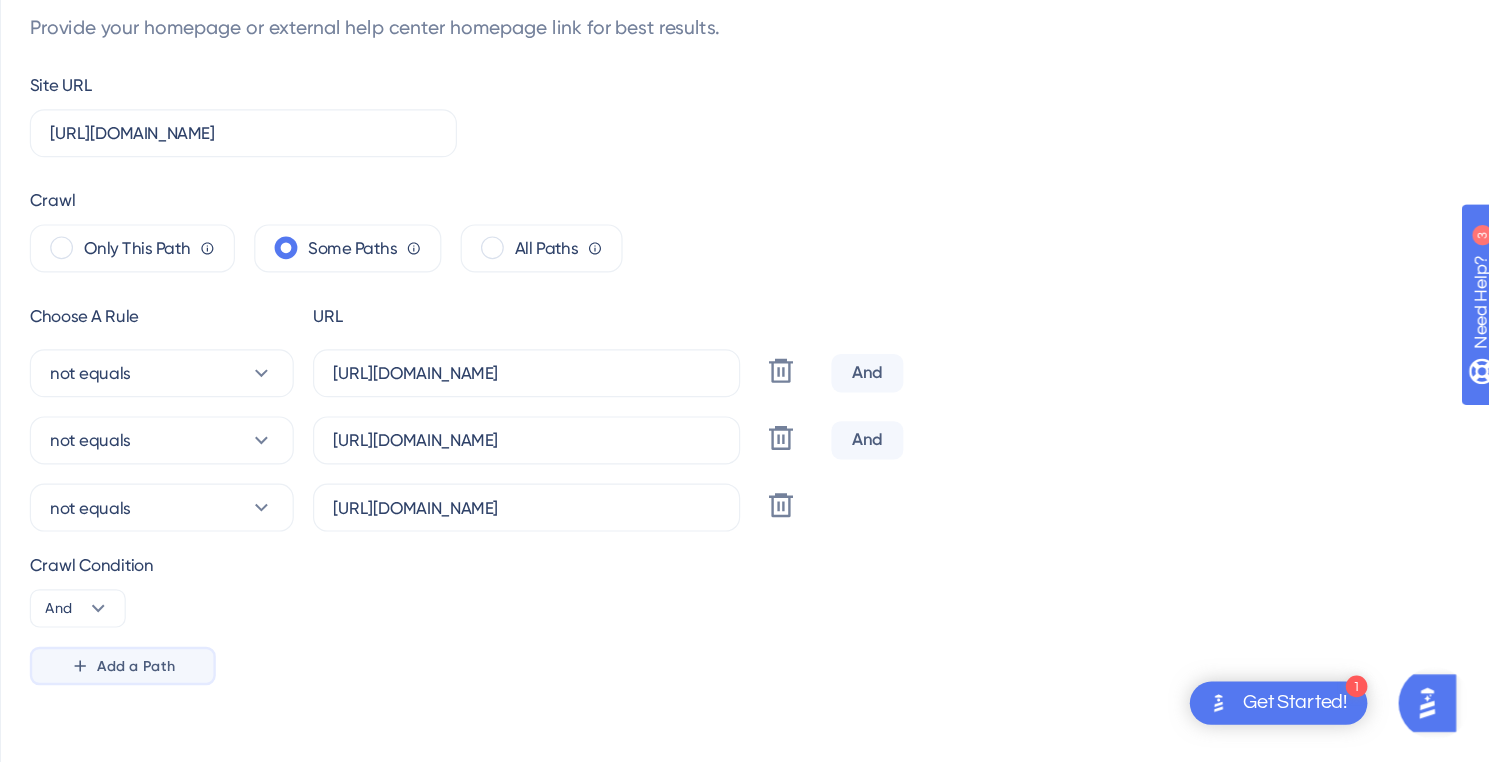 click on "Add a Path" at bounding box center (352, 683) 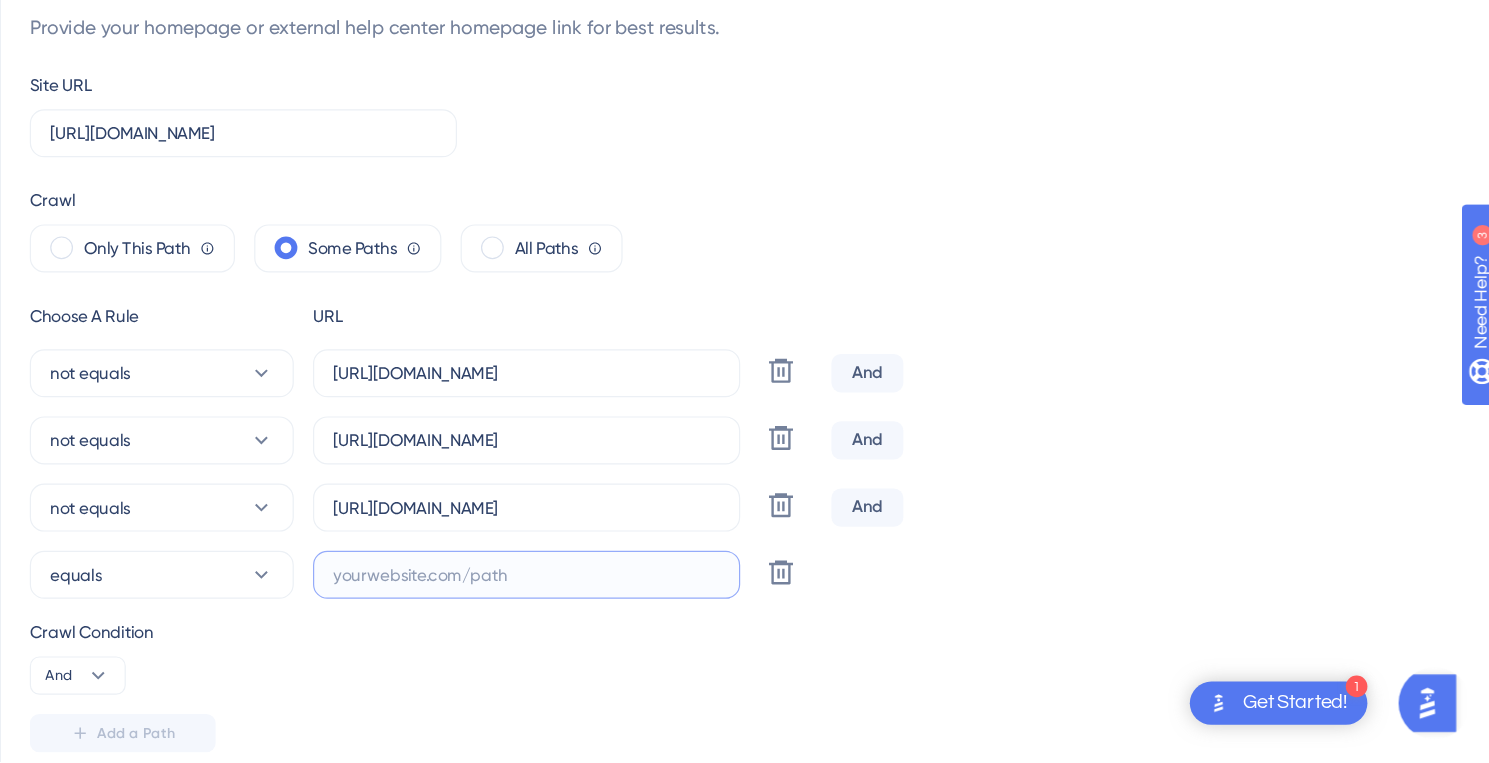 click at bounding box center (678, 607) 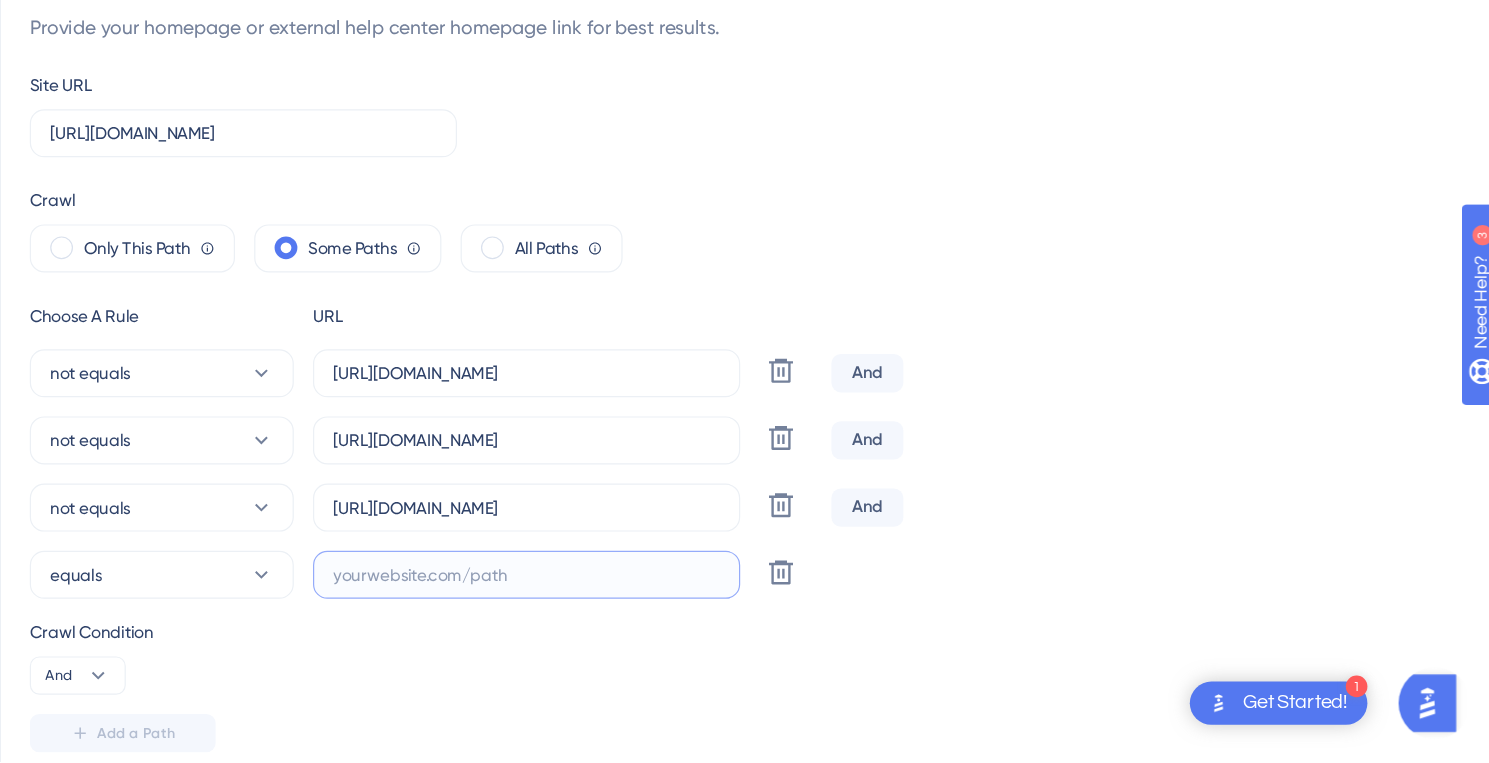 paste on "[URL][DOMAIN_NAME]" 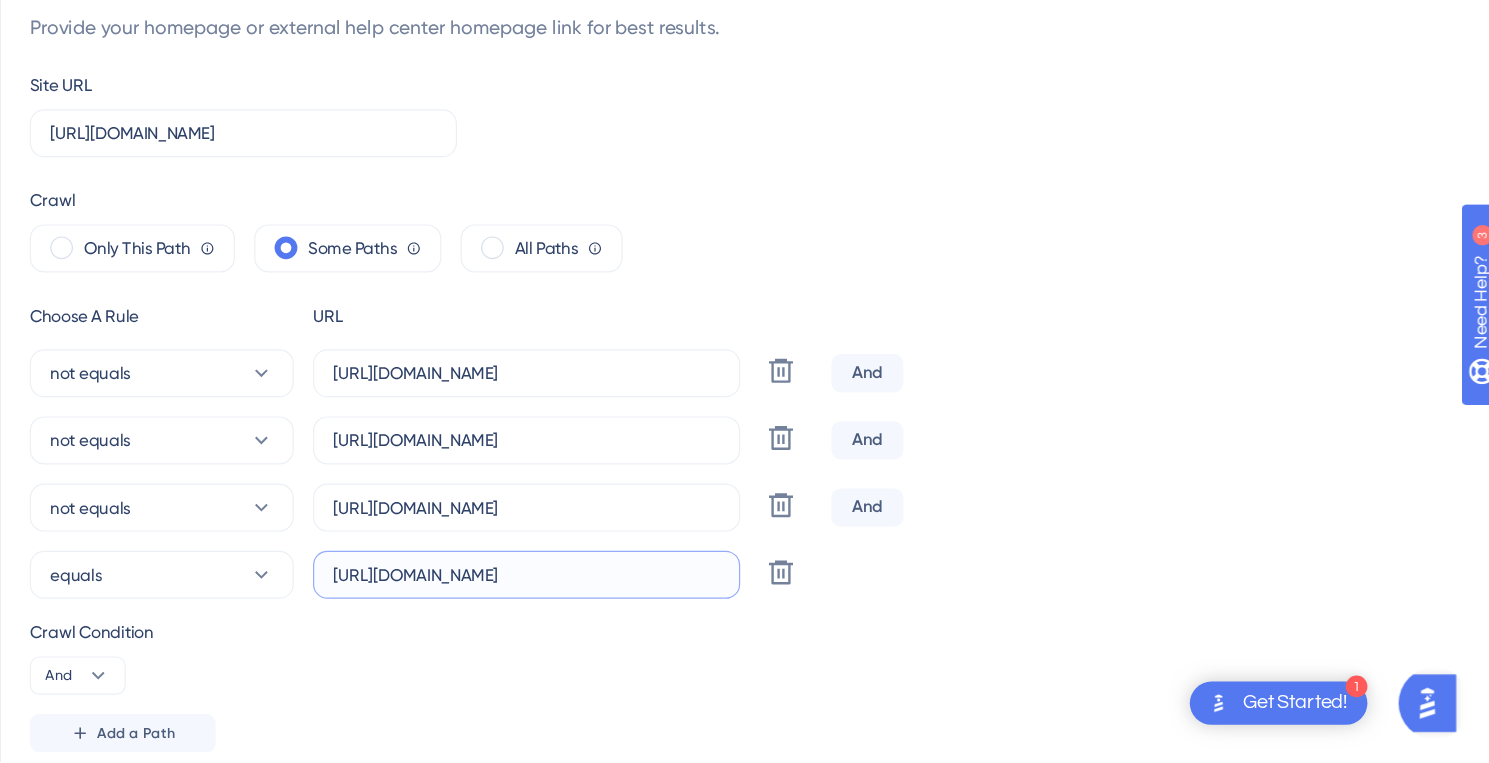 type on "[URL][DOMAIN_NAME]" 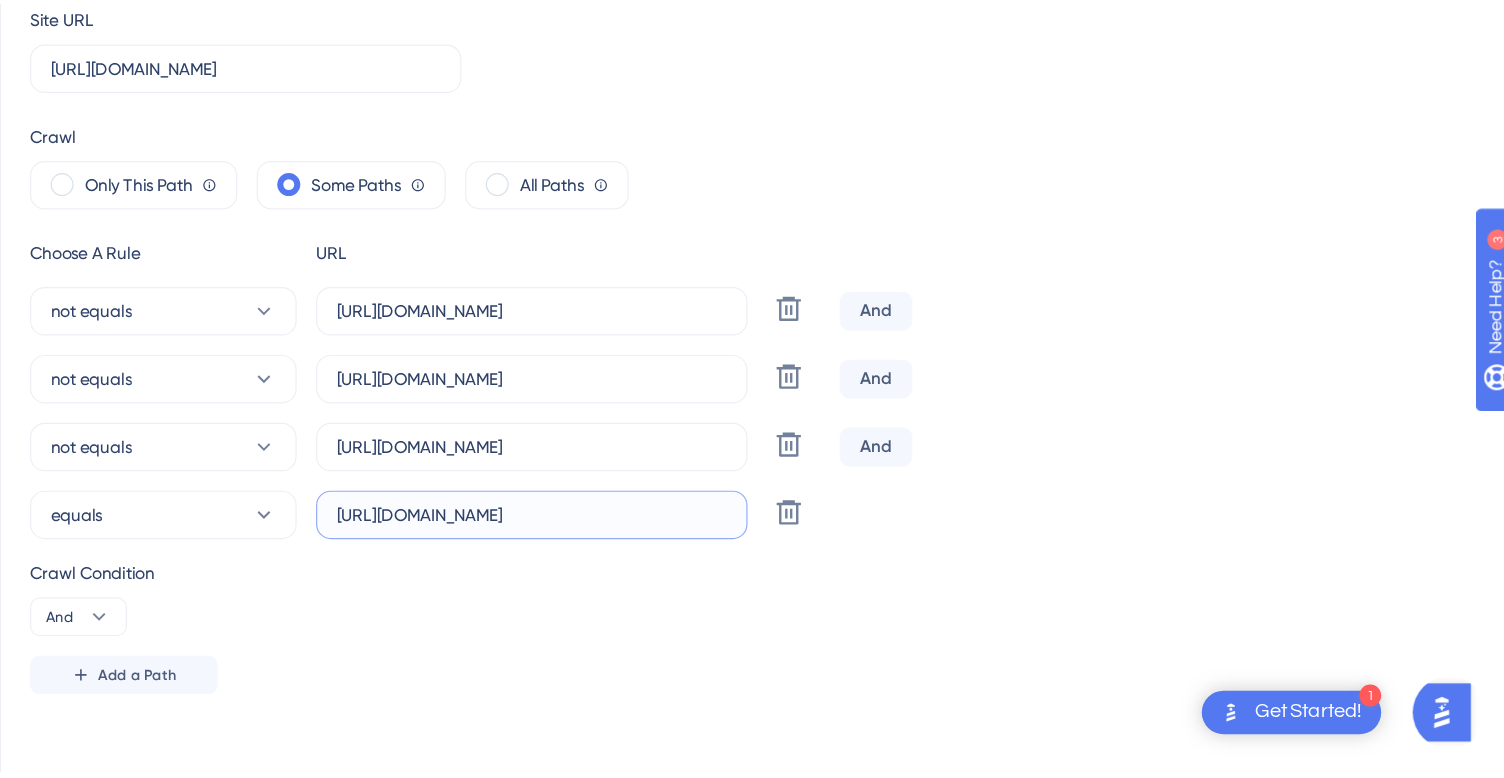 scroll, scrollTop: 0, scrollLeft: 0, axis: both 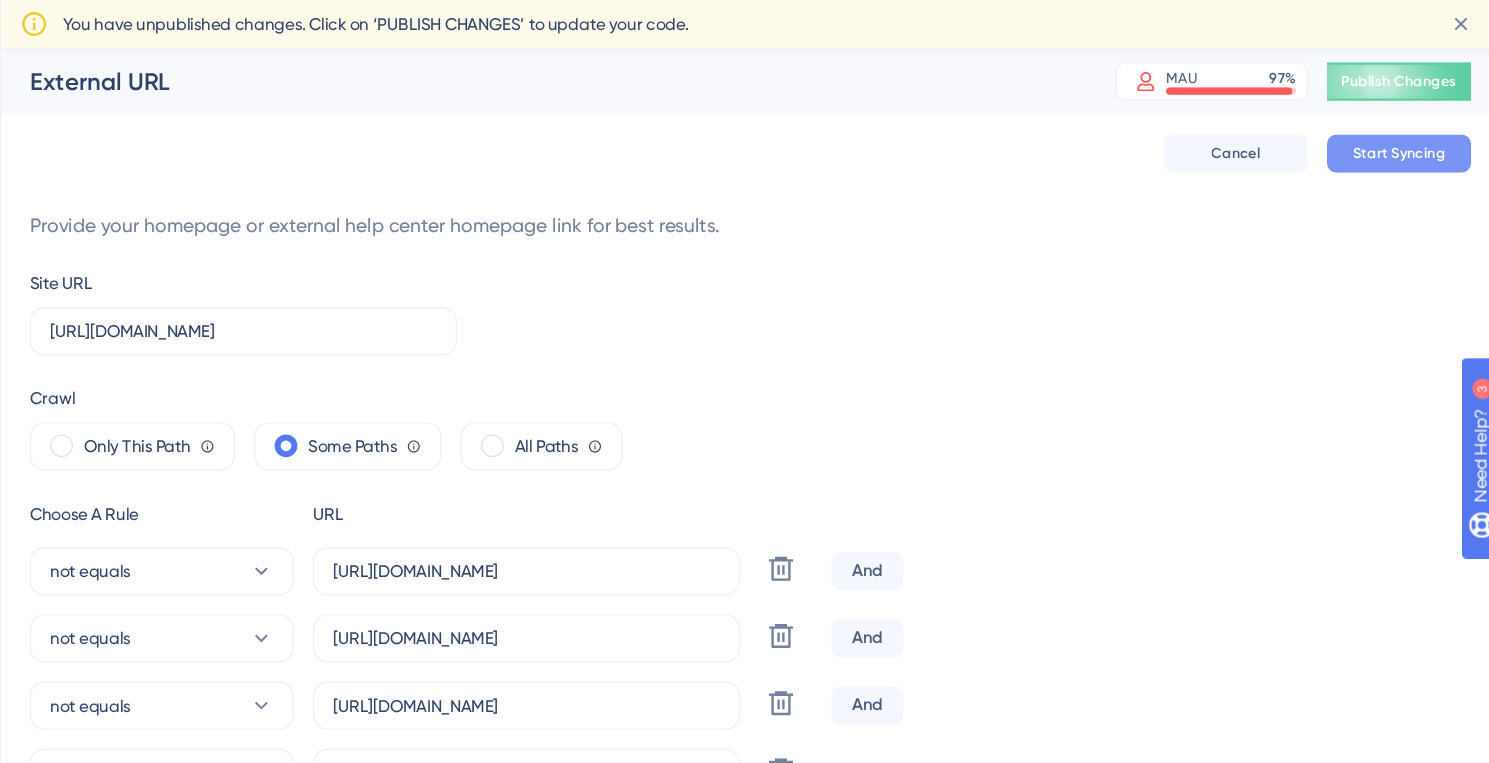 click on "Start Syncing" at bounding box center [1405, 128] 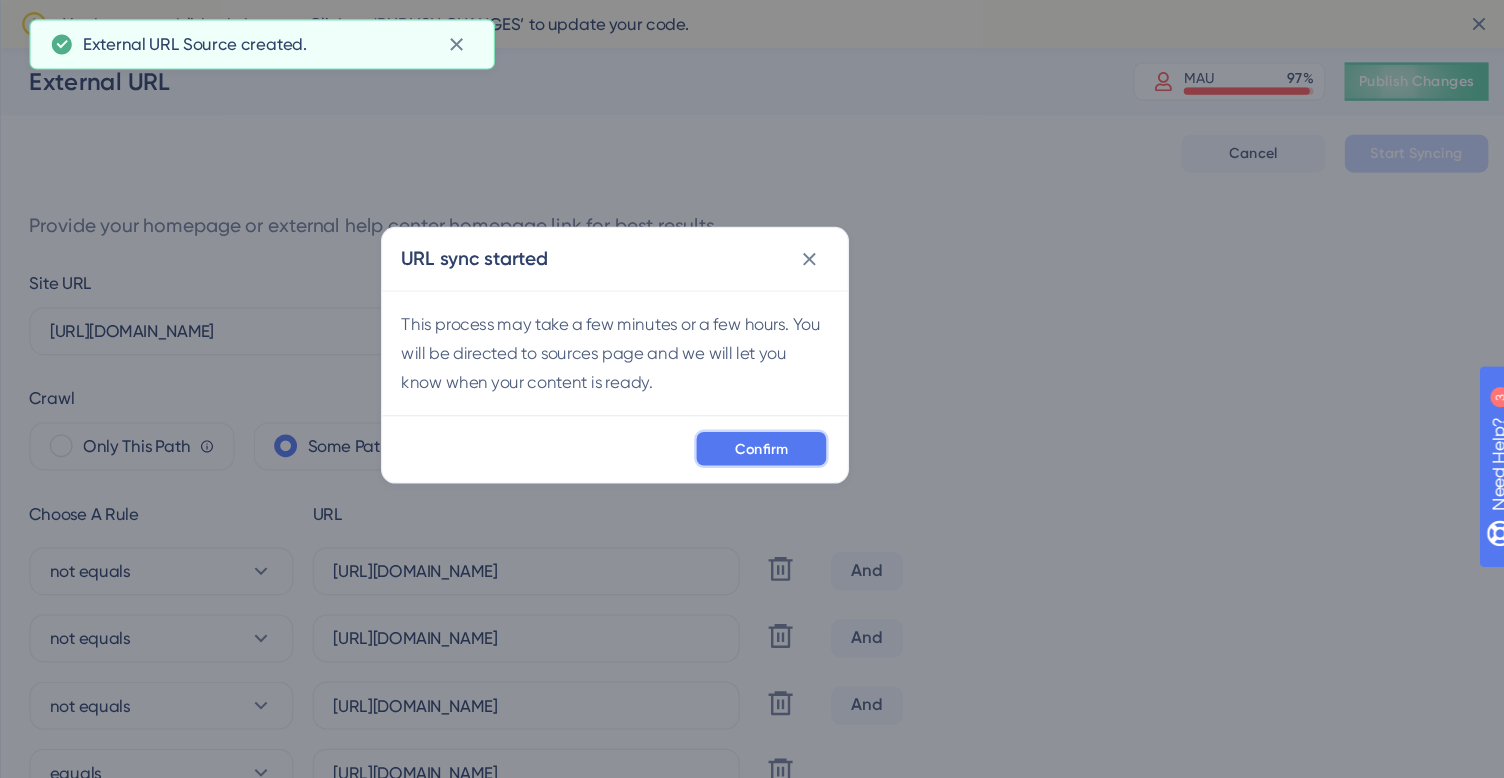 click on "Confirm" at bounding box center (874, 374) 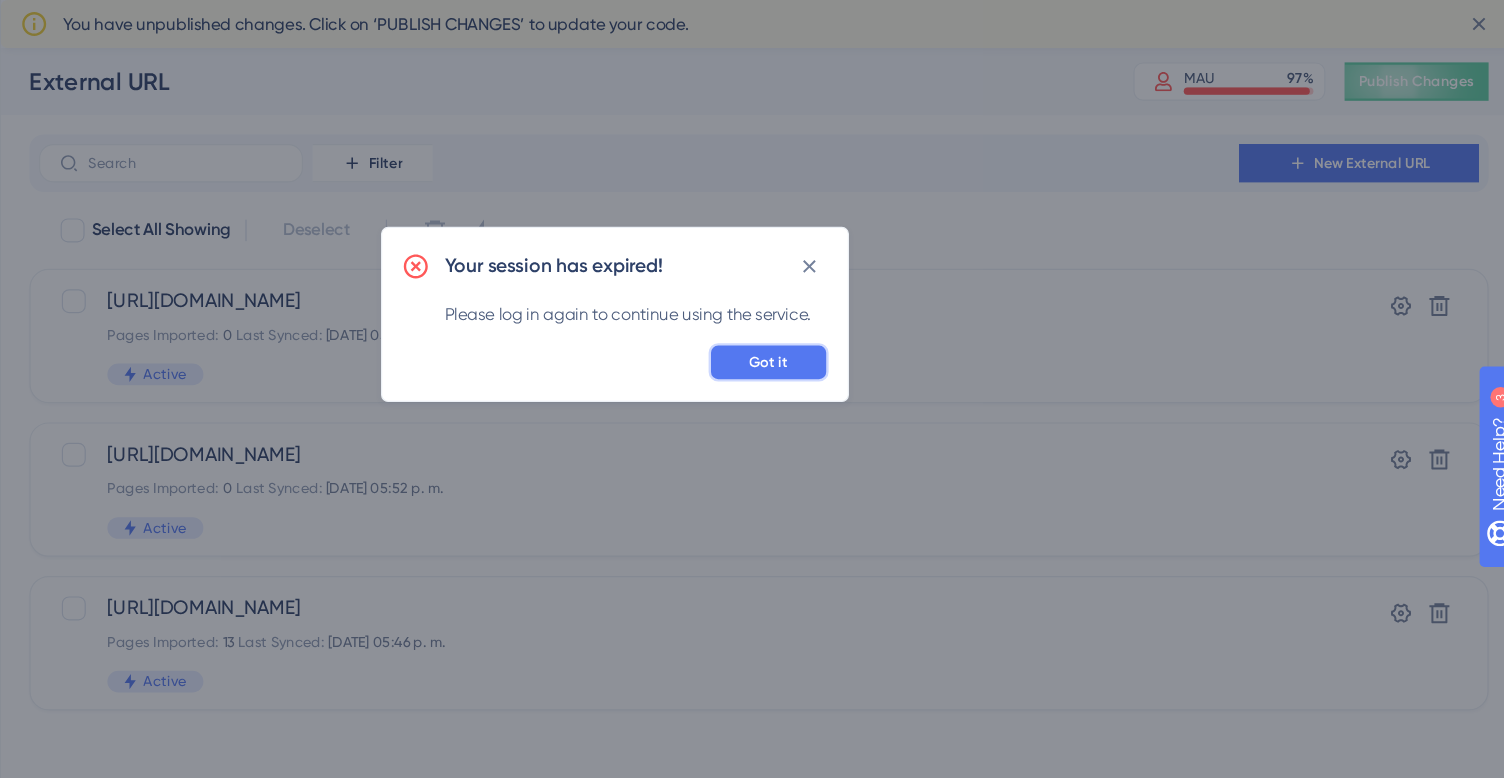 drag, startPoint x: 883, startPoint y: 298, endPoint x: 925, endPoint y: 296, distance: 42.047592 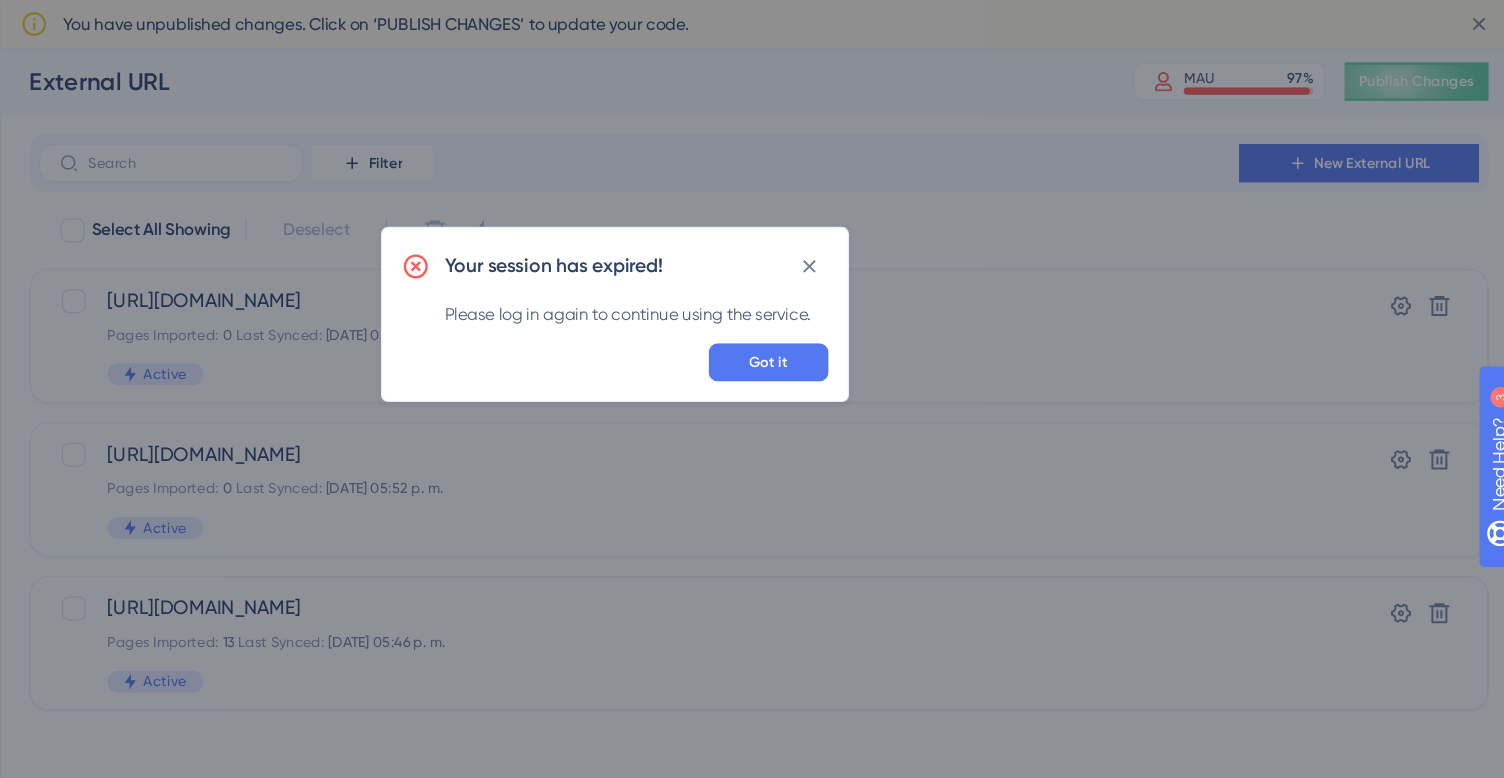 click on "Got it" at bounding box center (880, 302) 